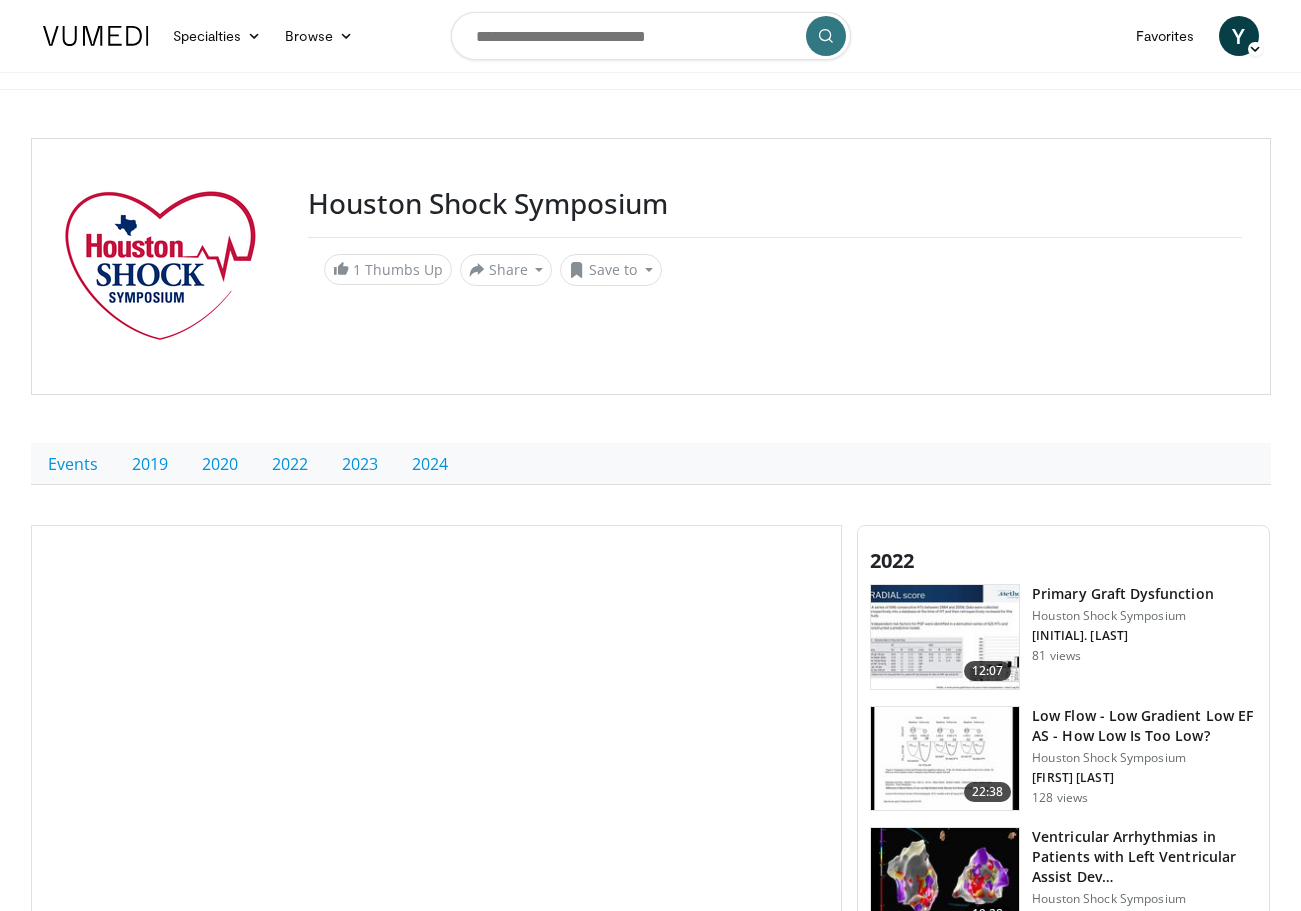 scroll, scrollTop: 0, scrollLeft: 0, axis: both 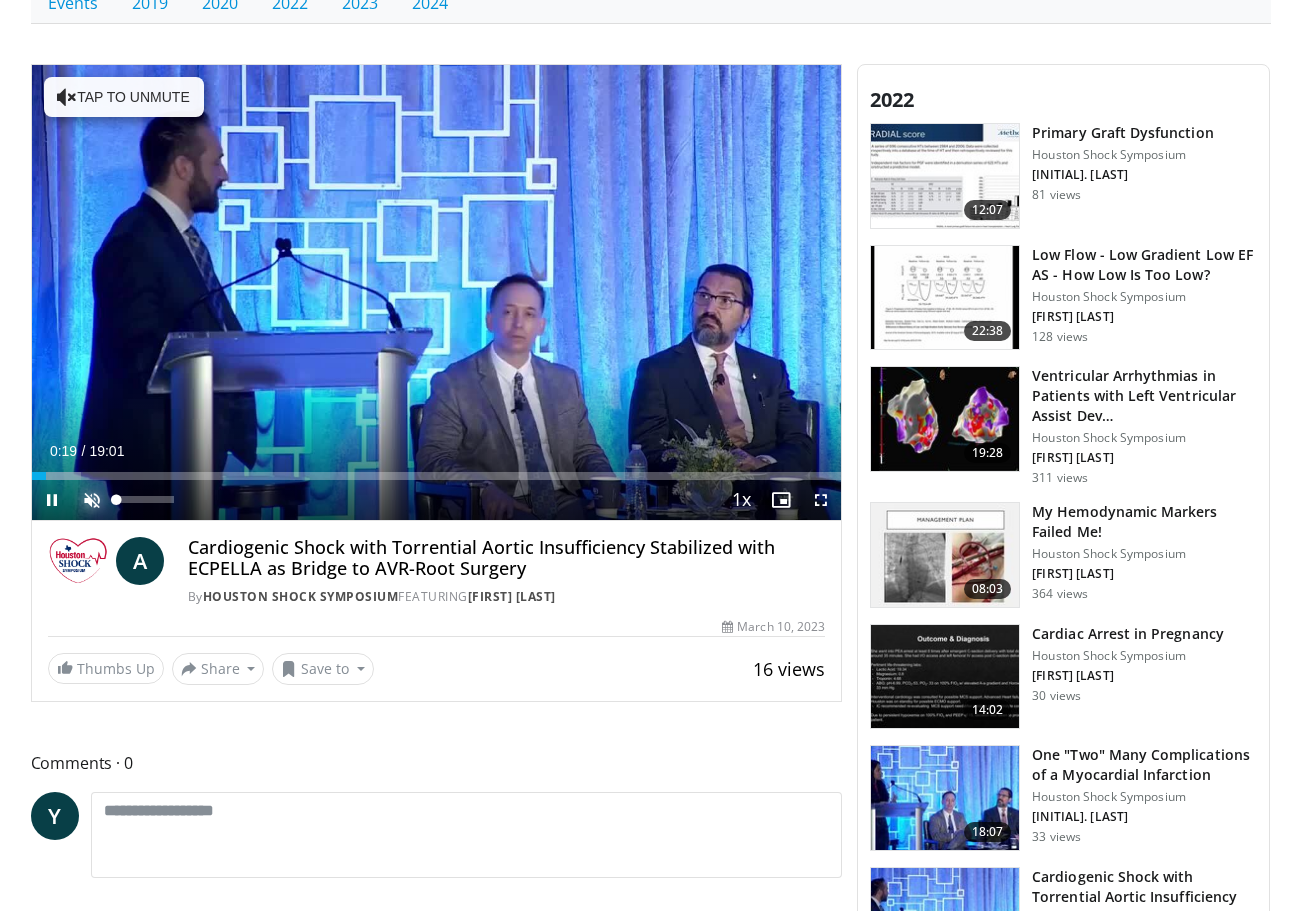 click at bounding box center [92, 500] 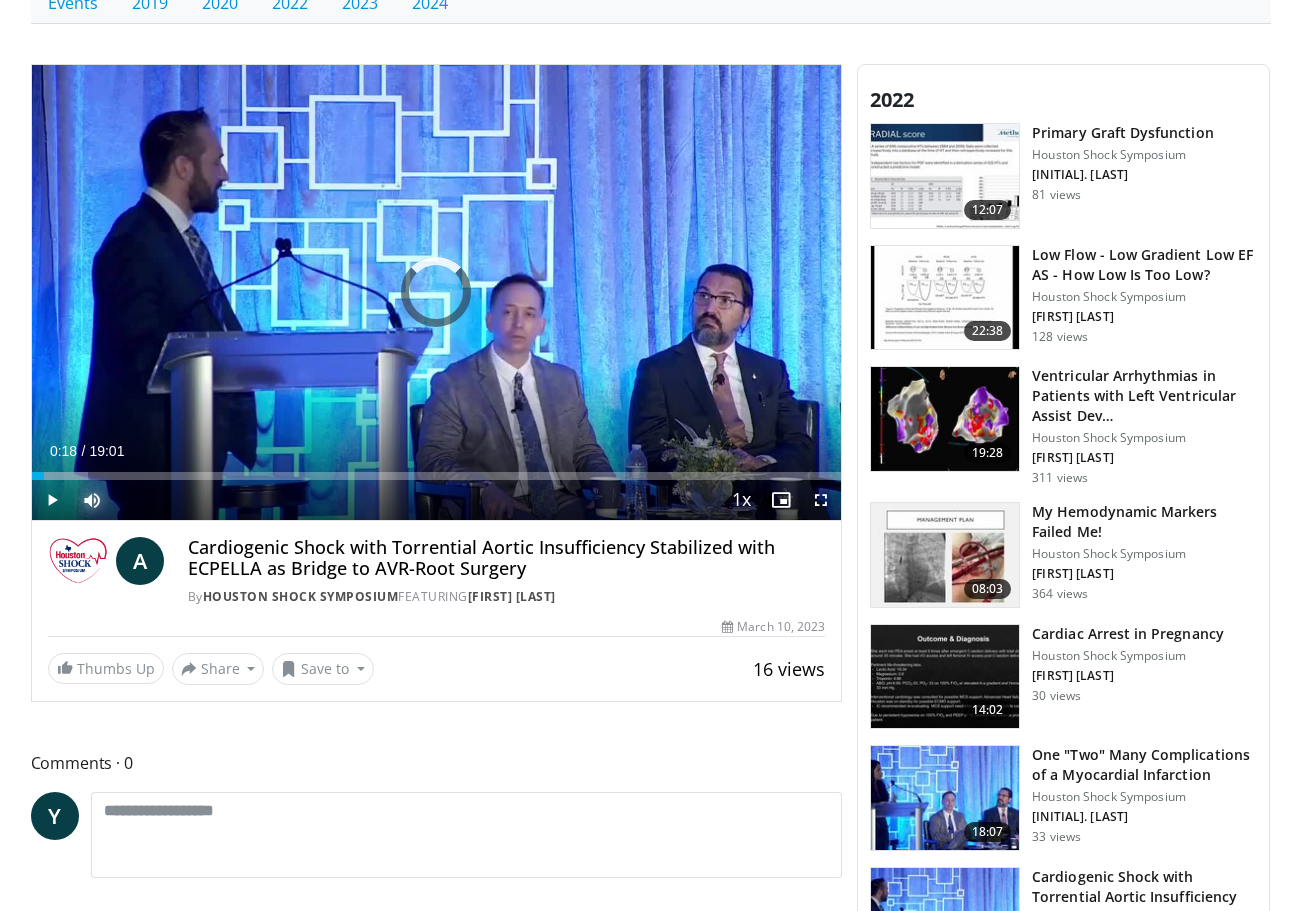 drag, startPoint x: 48, startPoint y: 472, endPoint x: 29, endPoint y: 472, distance: 19 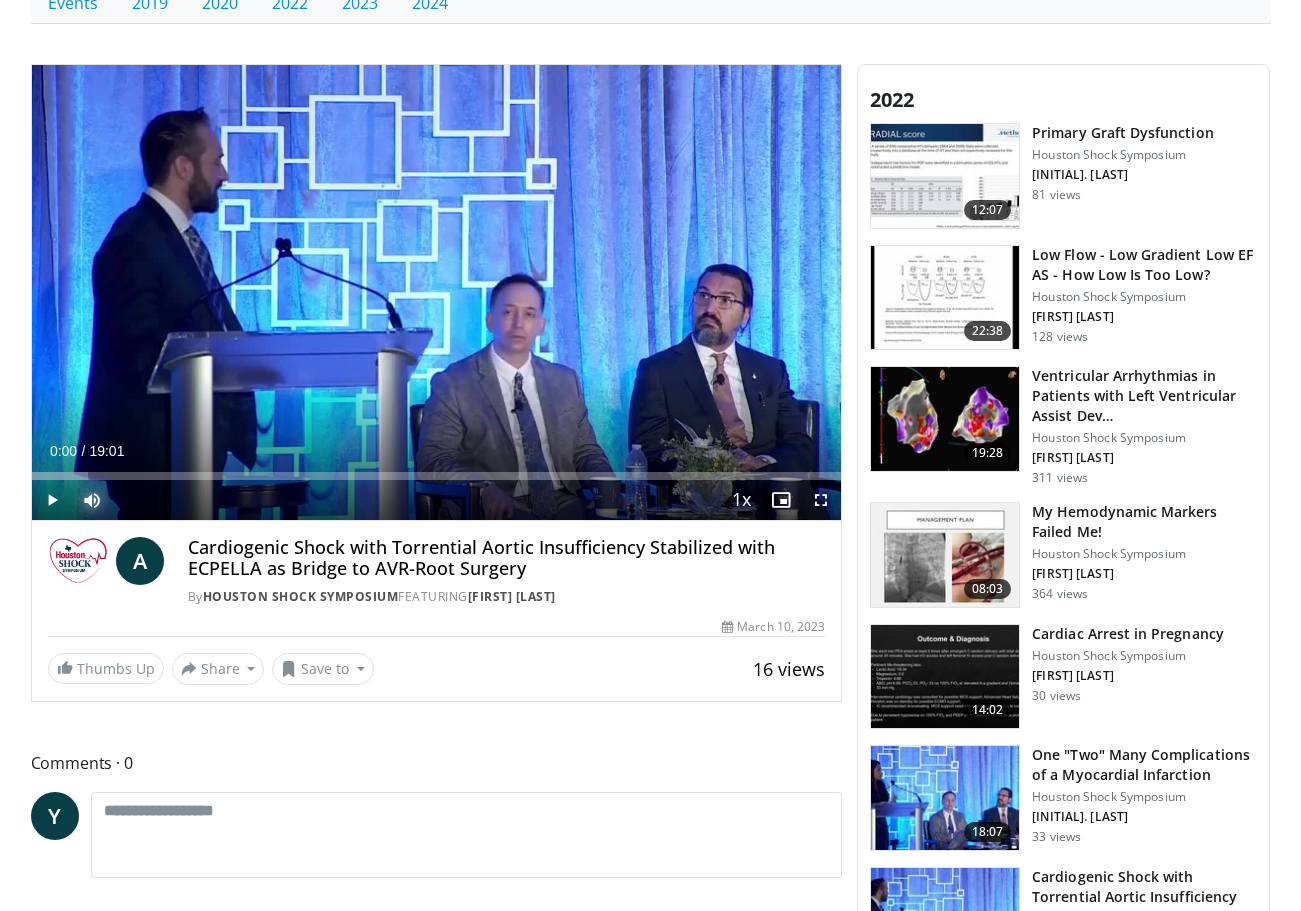 drag, startPoint x: 45, startPoint y: 478, endPoint x: 6, endPoint y: 468, distance: 40.261642 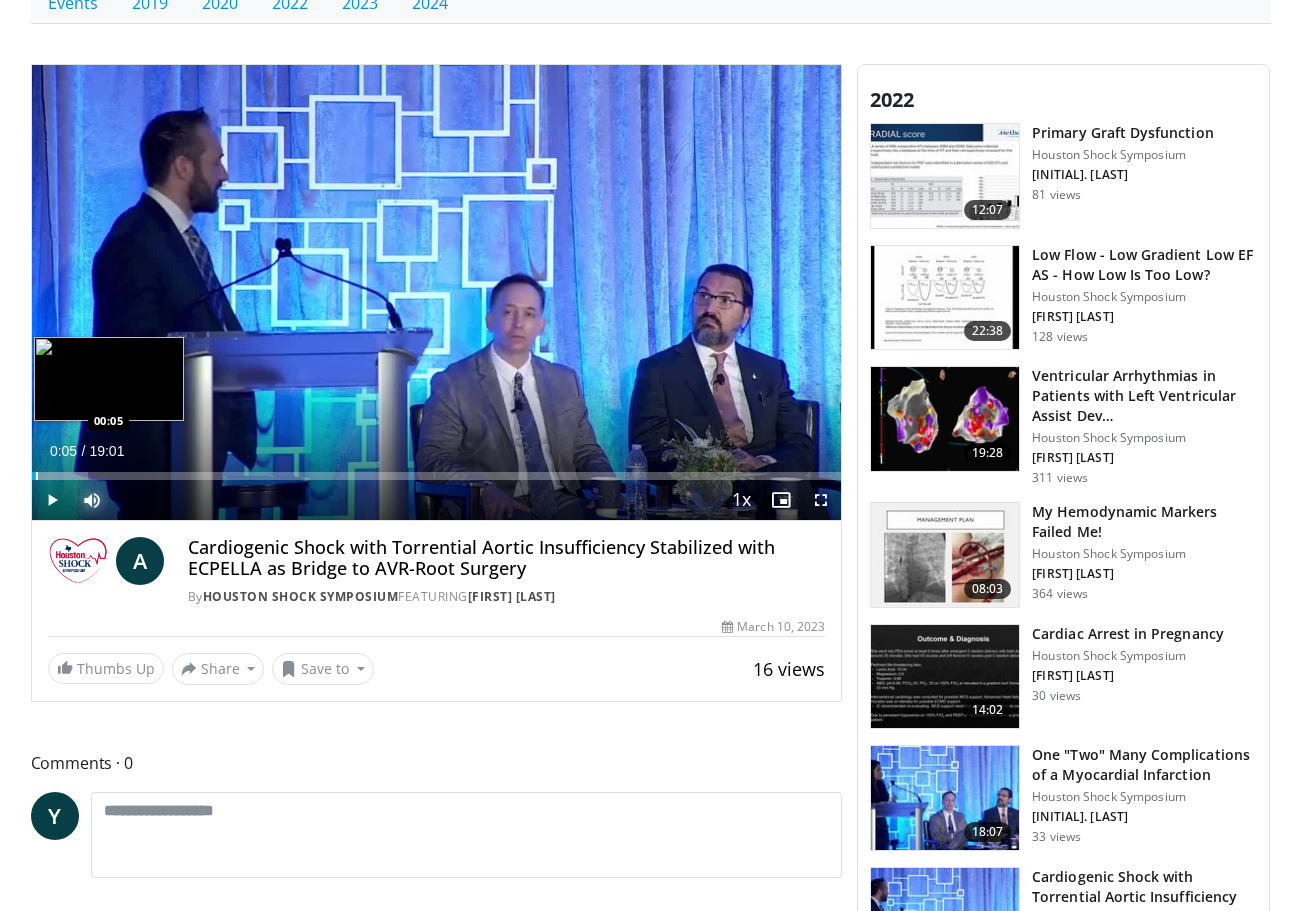 click at bounding box center (37, 476) 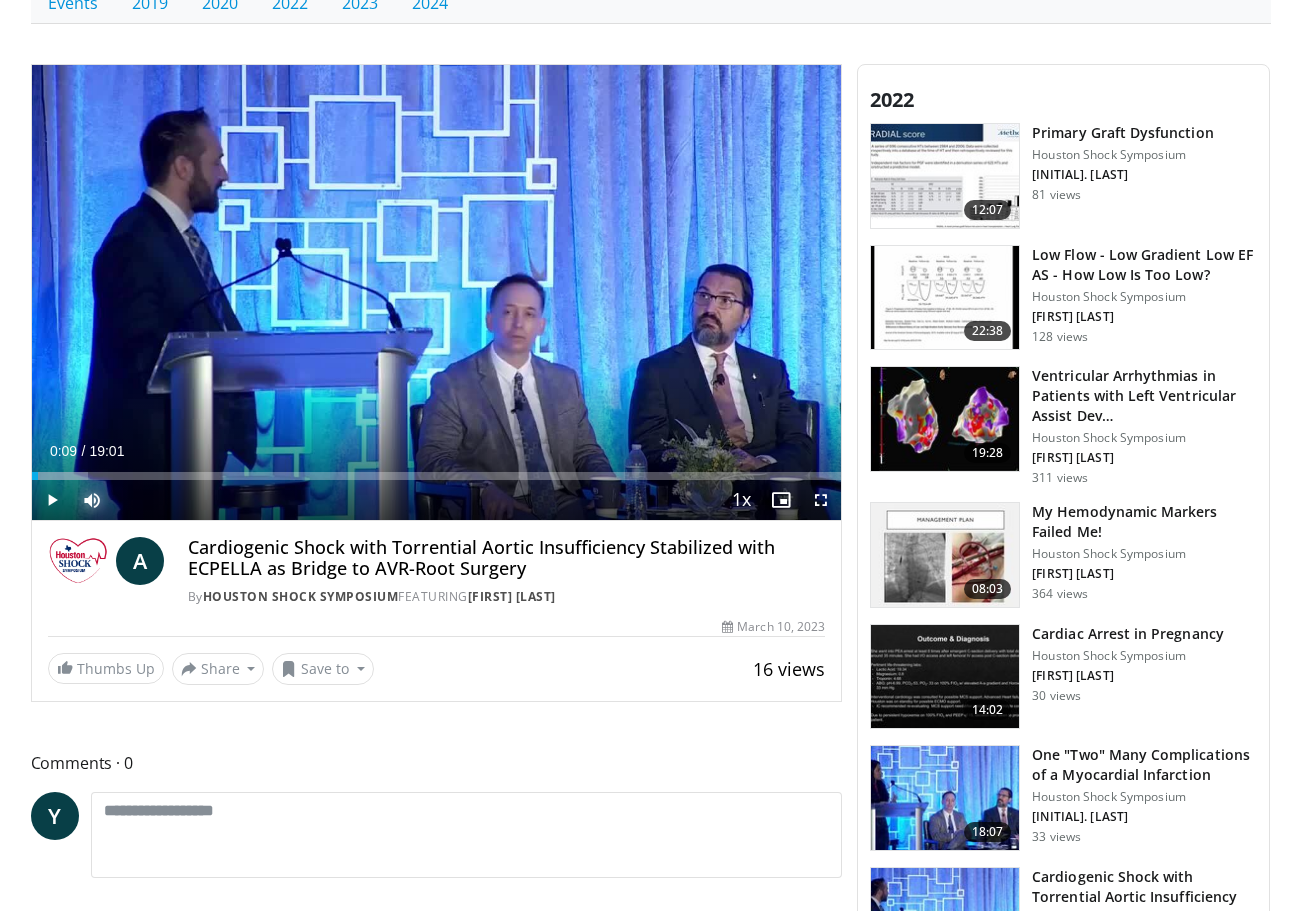 drag, startPoint x: 38, startPoint y: 471, endPoint x: 23, endPoint y: 471, distance: 15 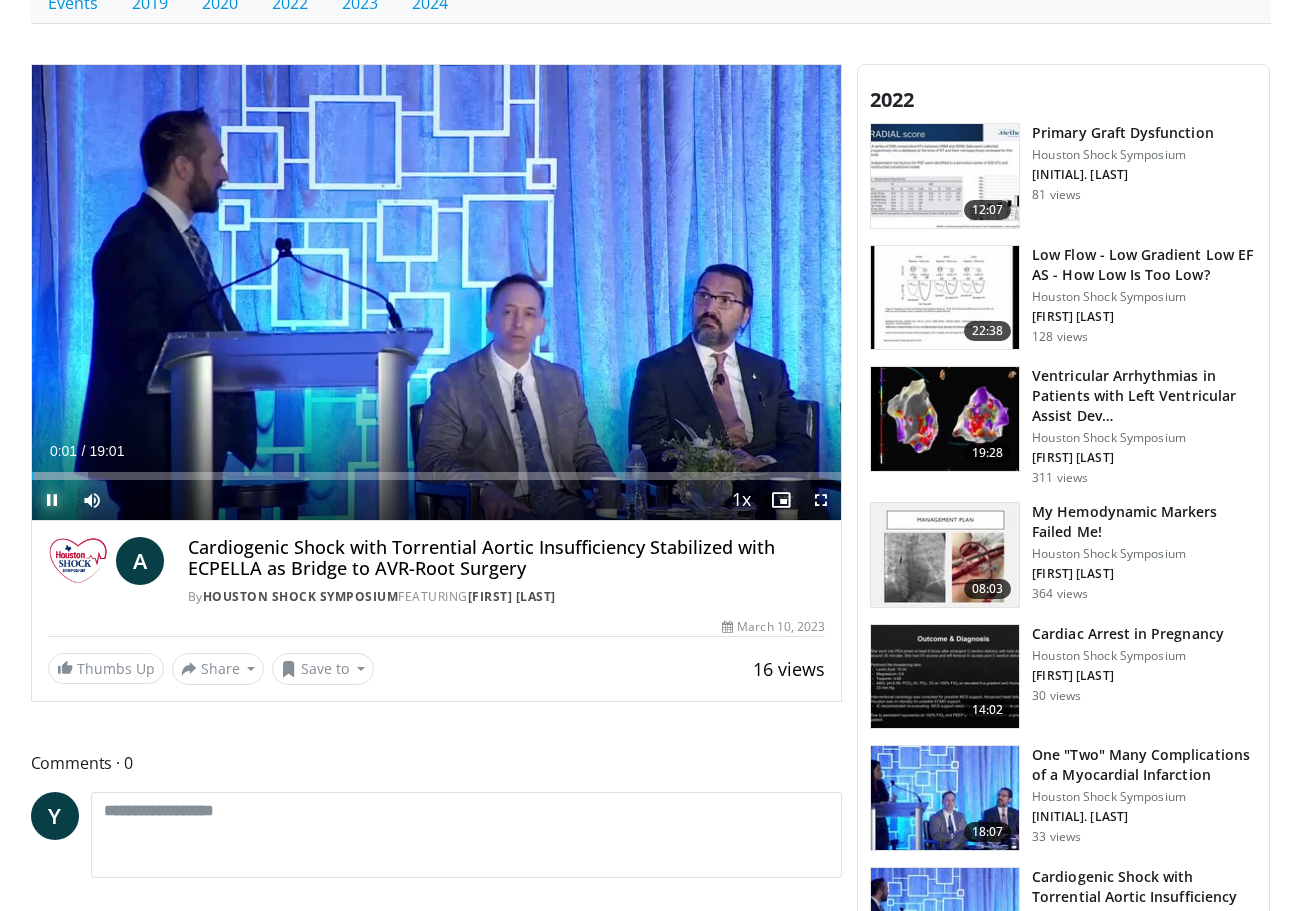 click at bounding box center [52, 500] 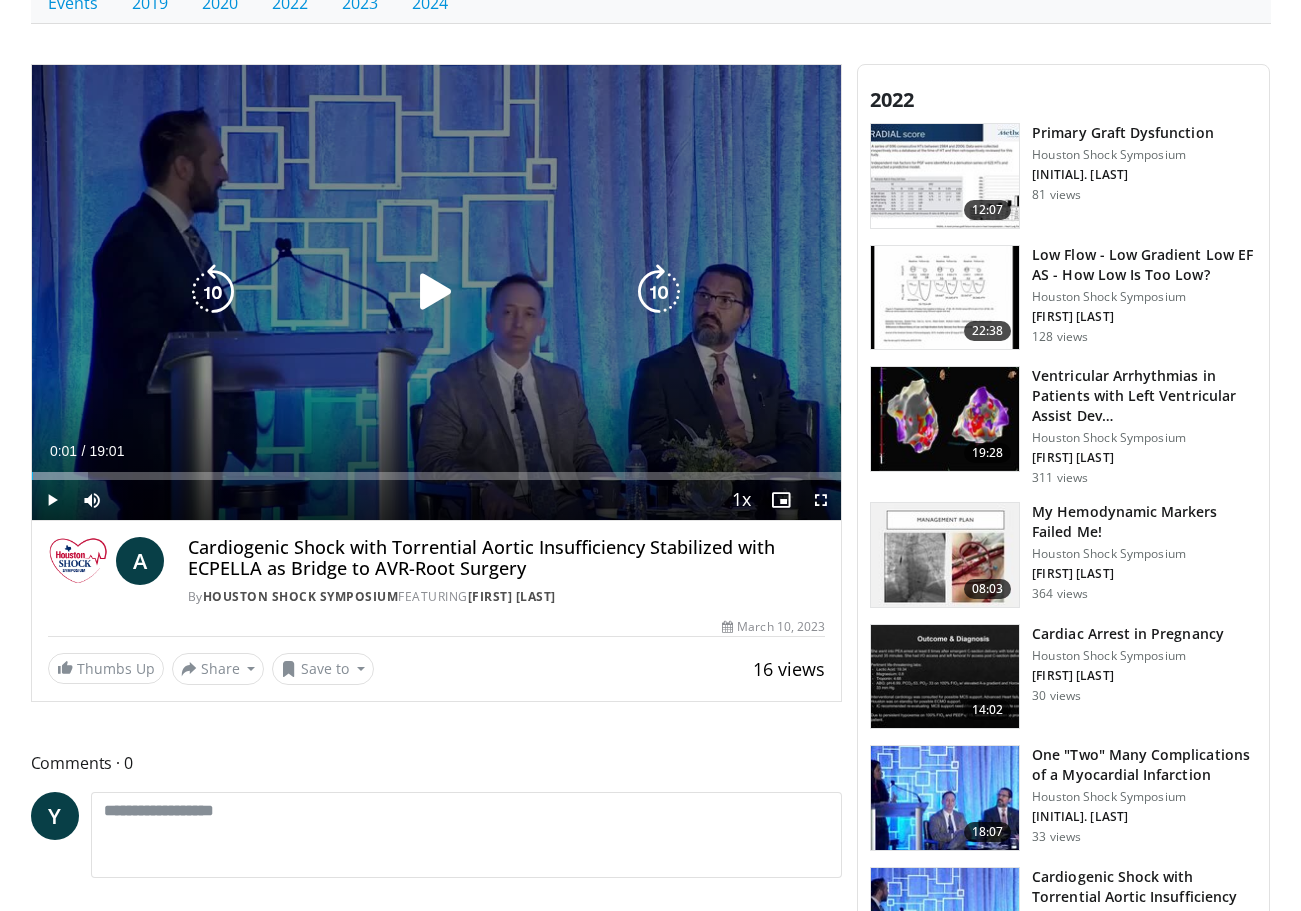 click on "10 seconds
Tap to unmute" at bounding box center [437, 292] 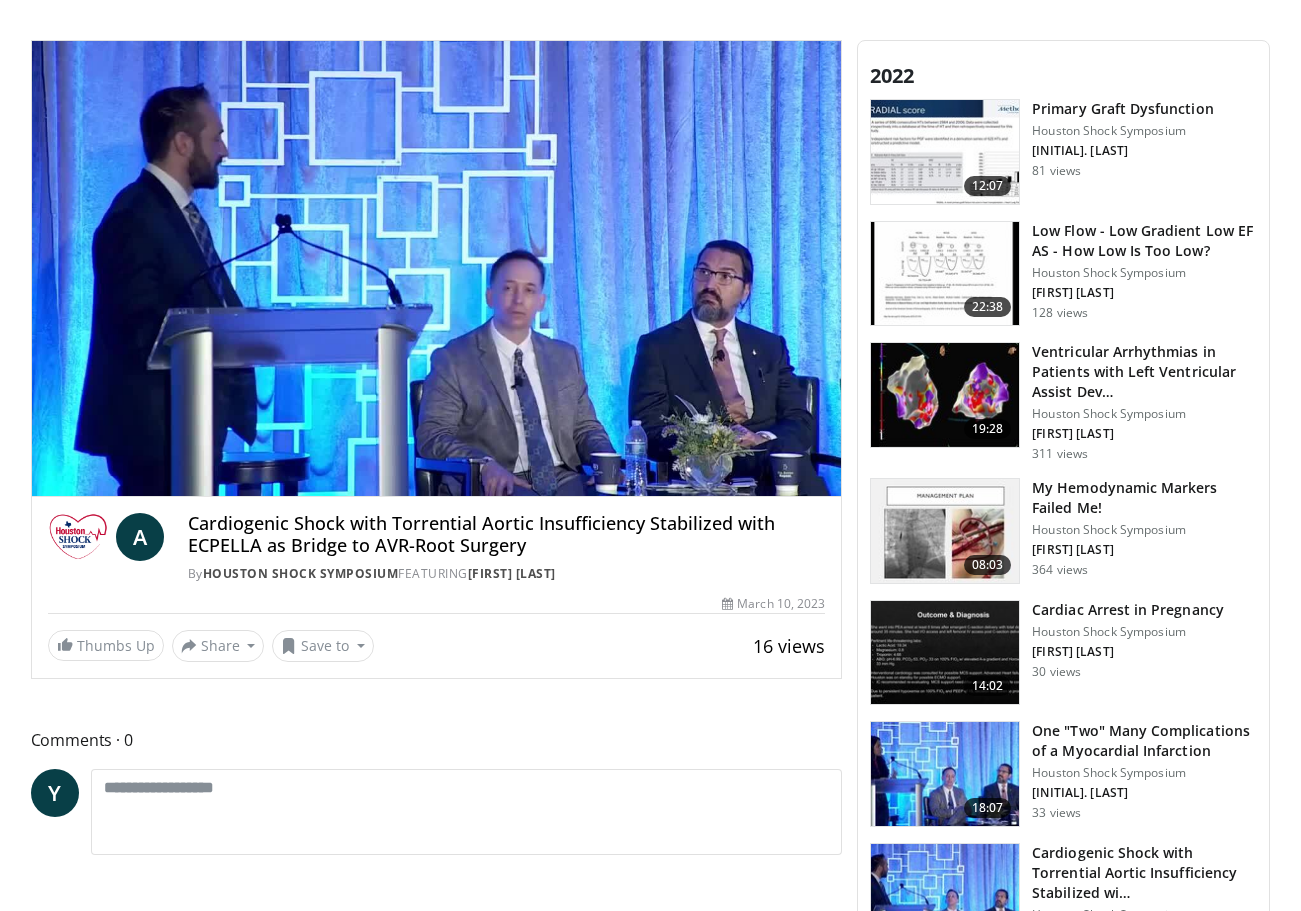 scroll, scrollTop: 478, scrollLeft: 0, axis: vertical 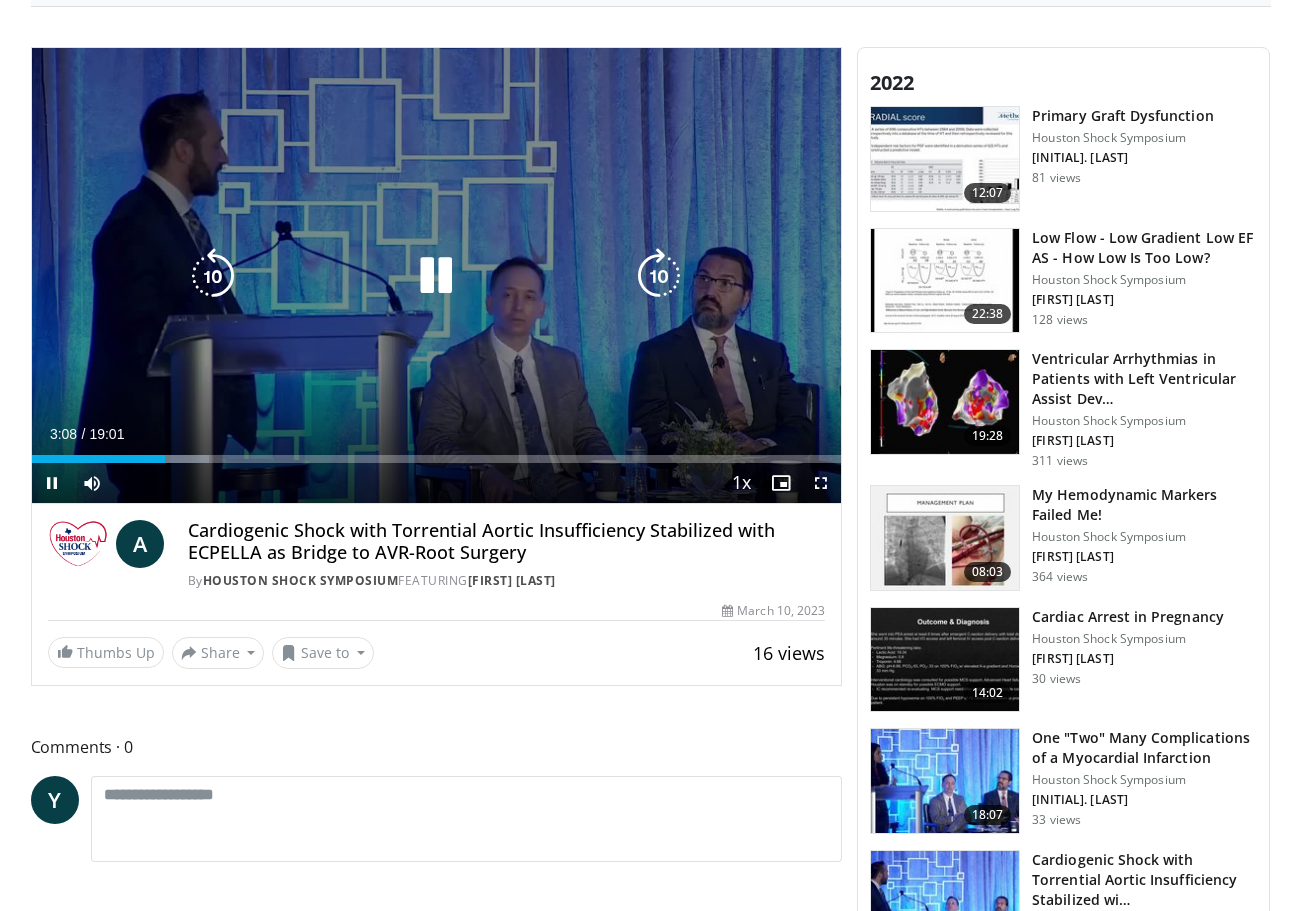 click at bounding box center (436, 276) 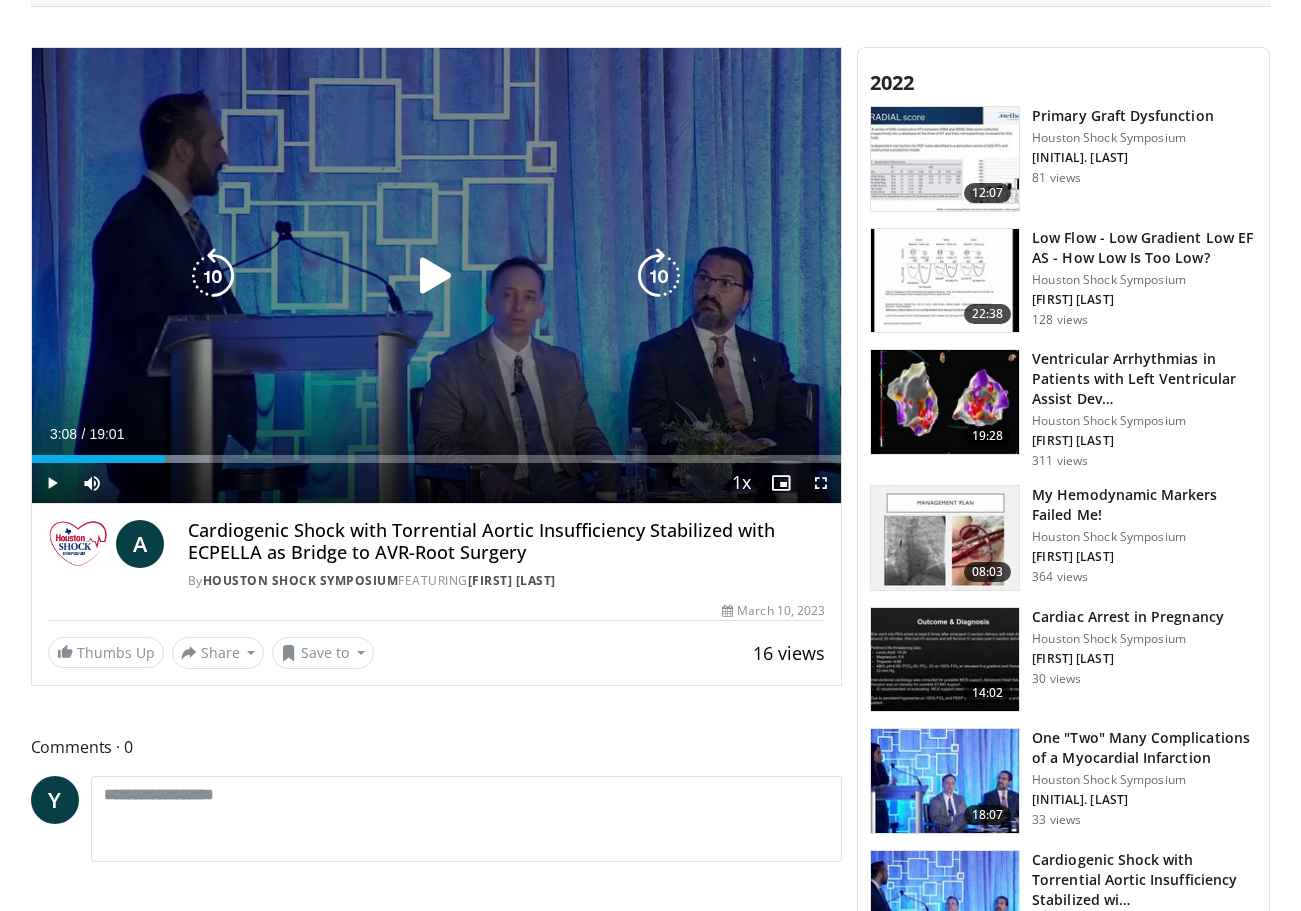 click on "10 seconds
Tap to unmute" at bounding box center [437, 275] 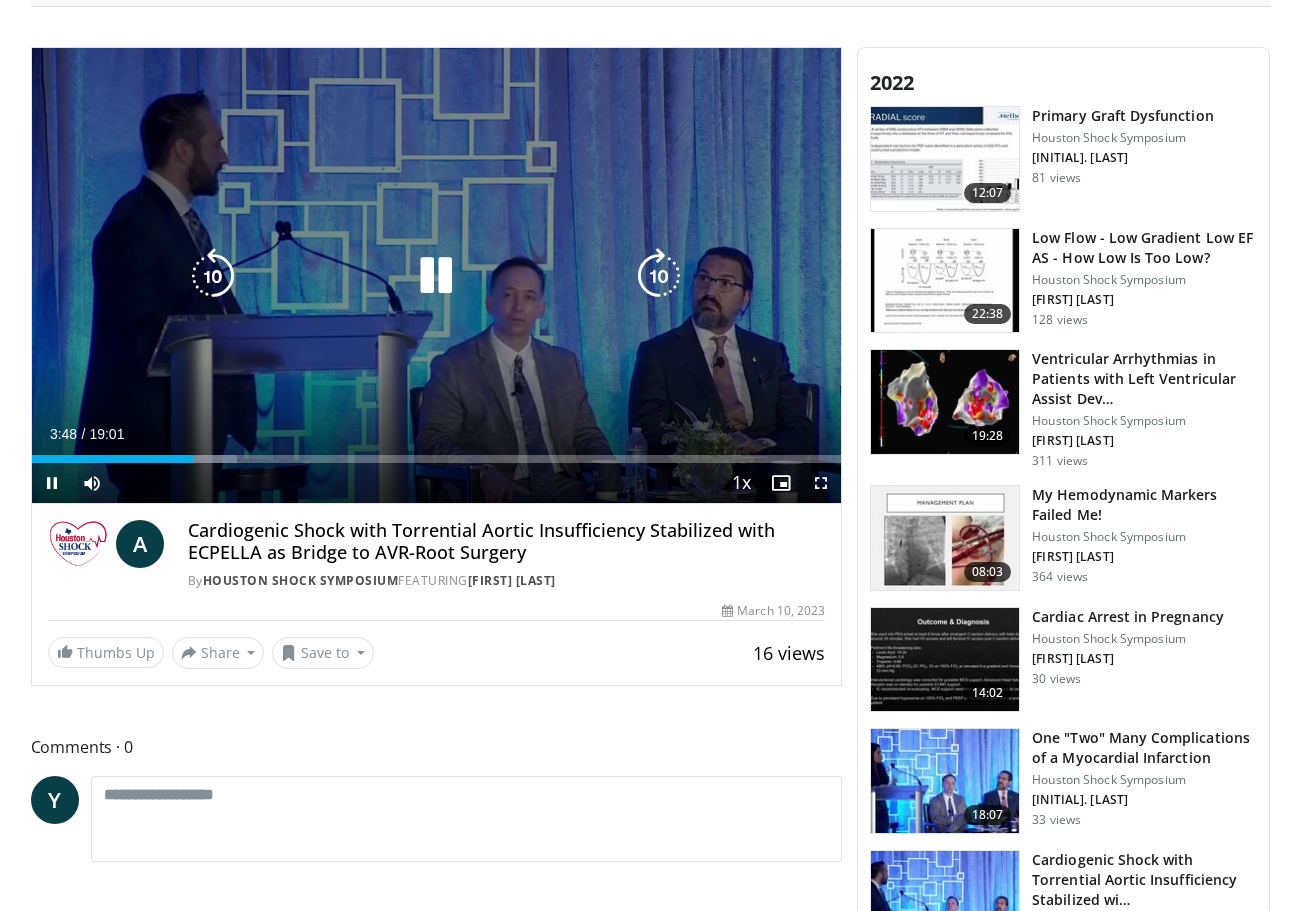 click at bounding box center [213, 276] 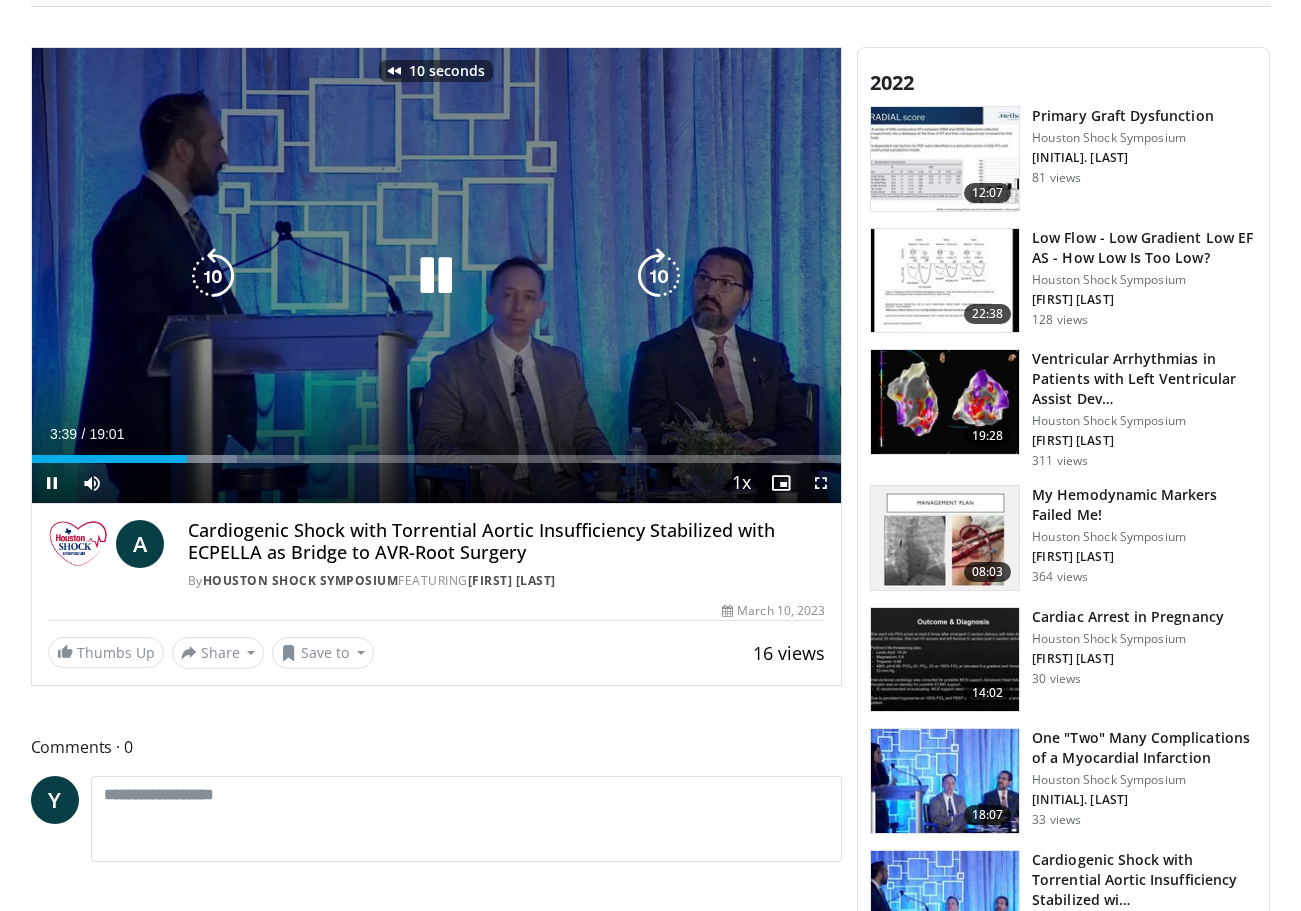 click at bounding box center (213, 276) 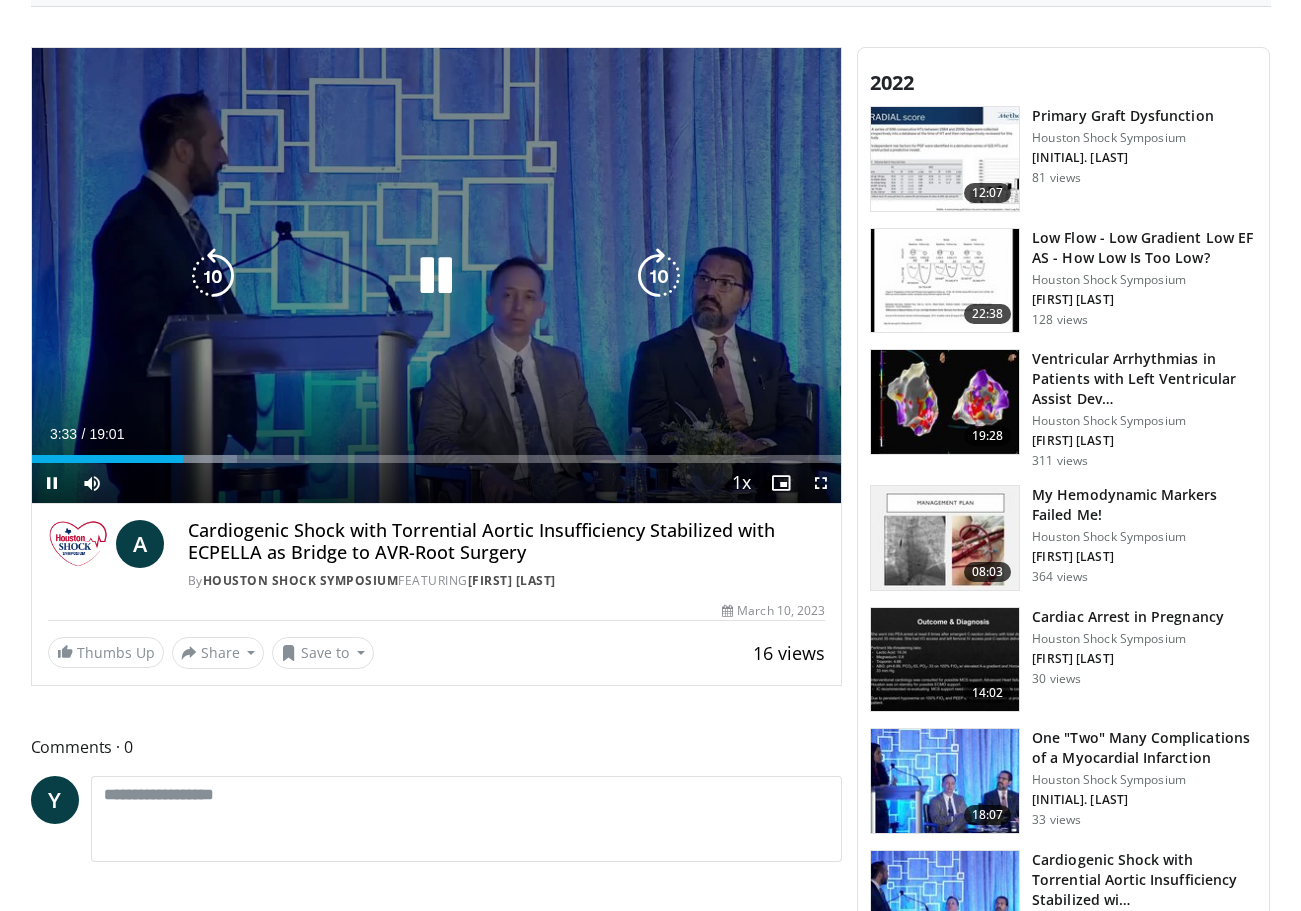 click at bounding box center (213, 276) 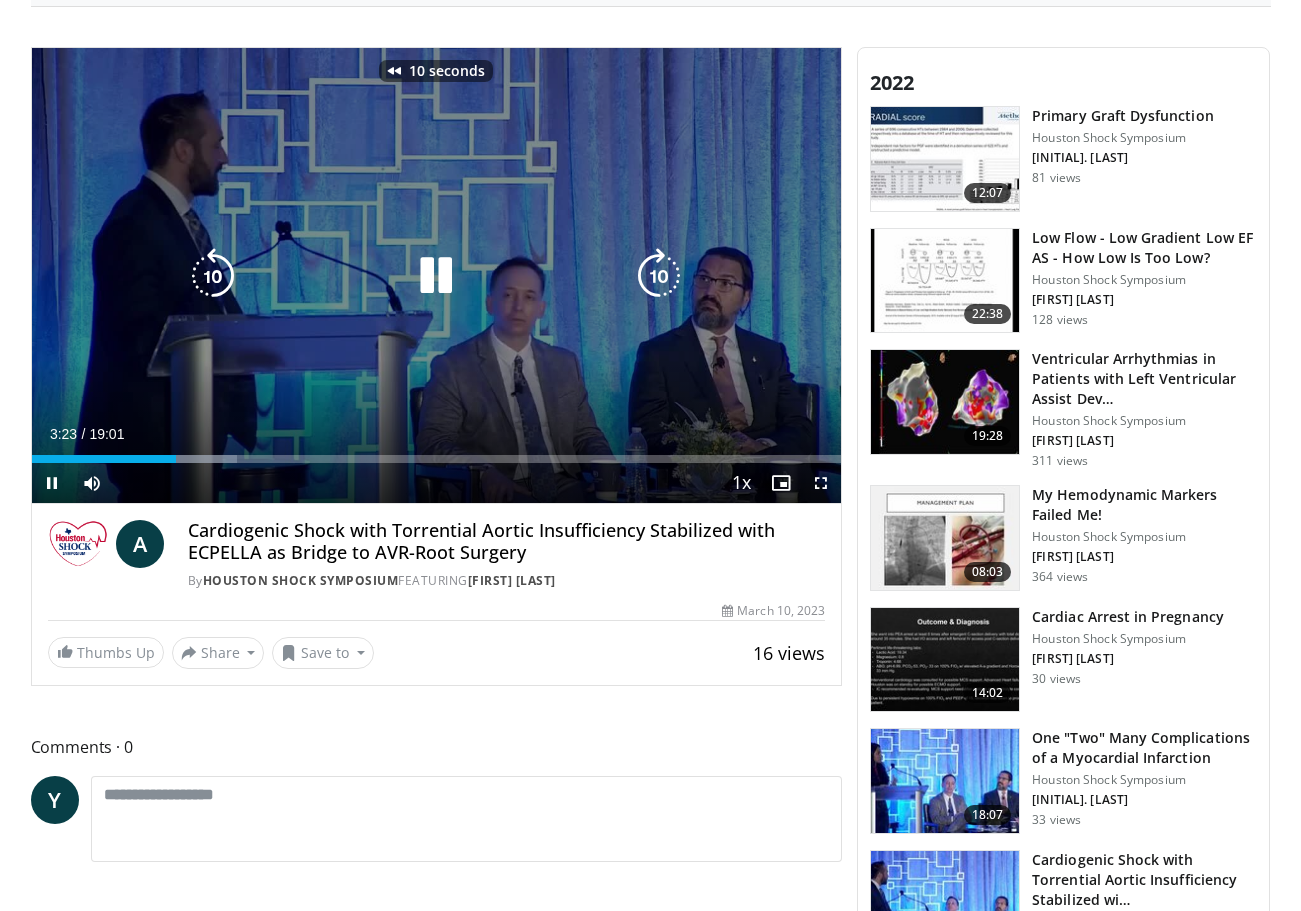 click at bounding box center [213, 276] 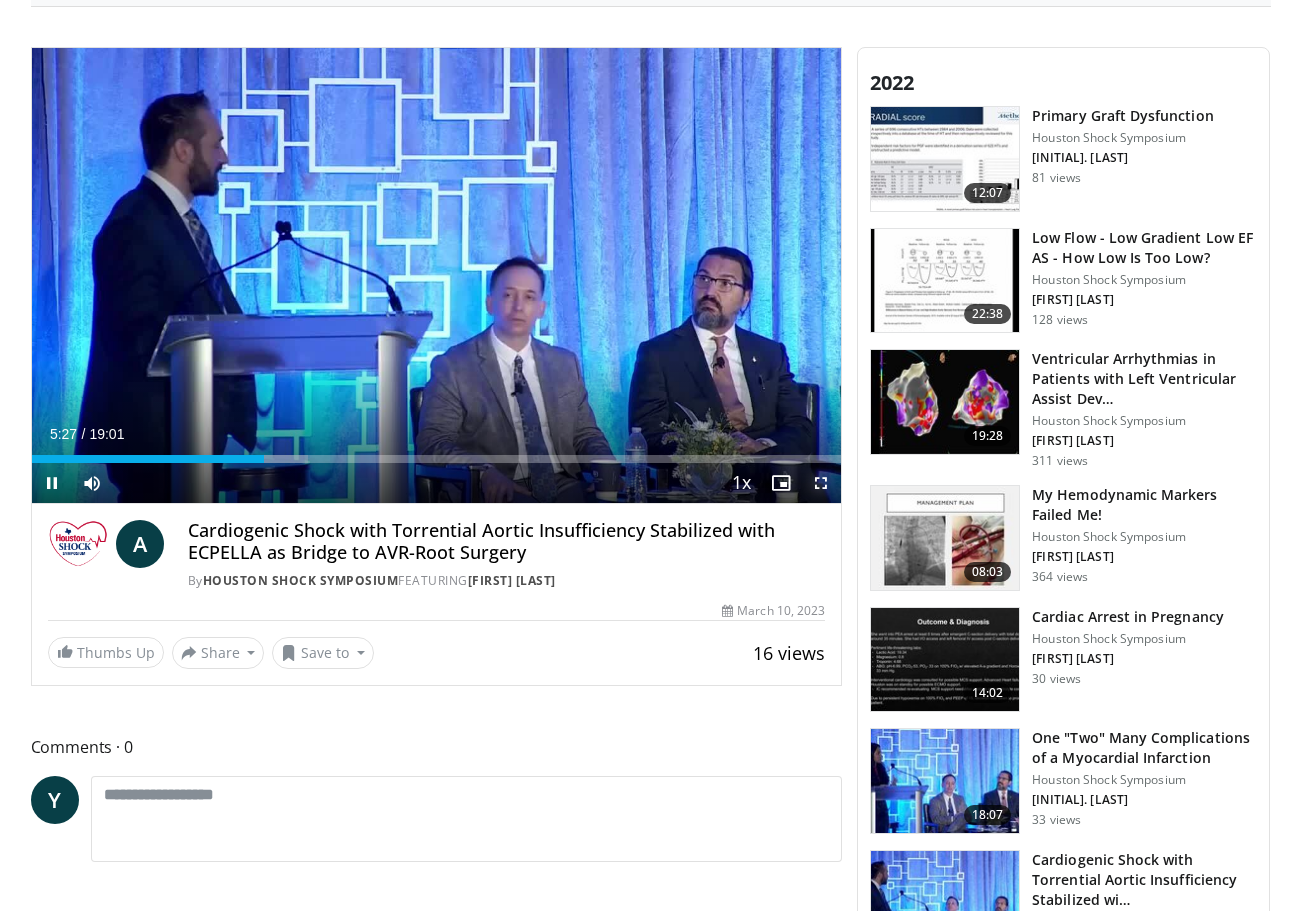 click at bounding box center [821, 483] 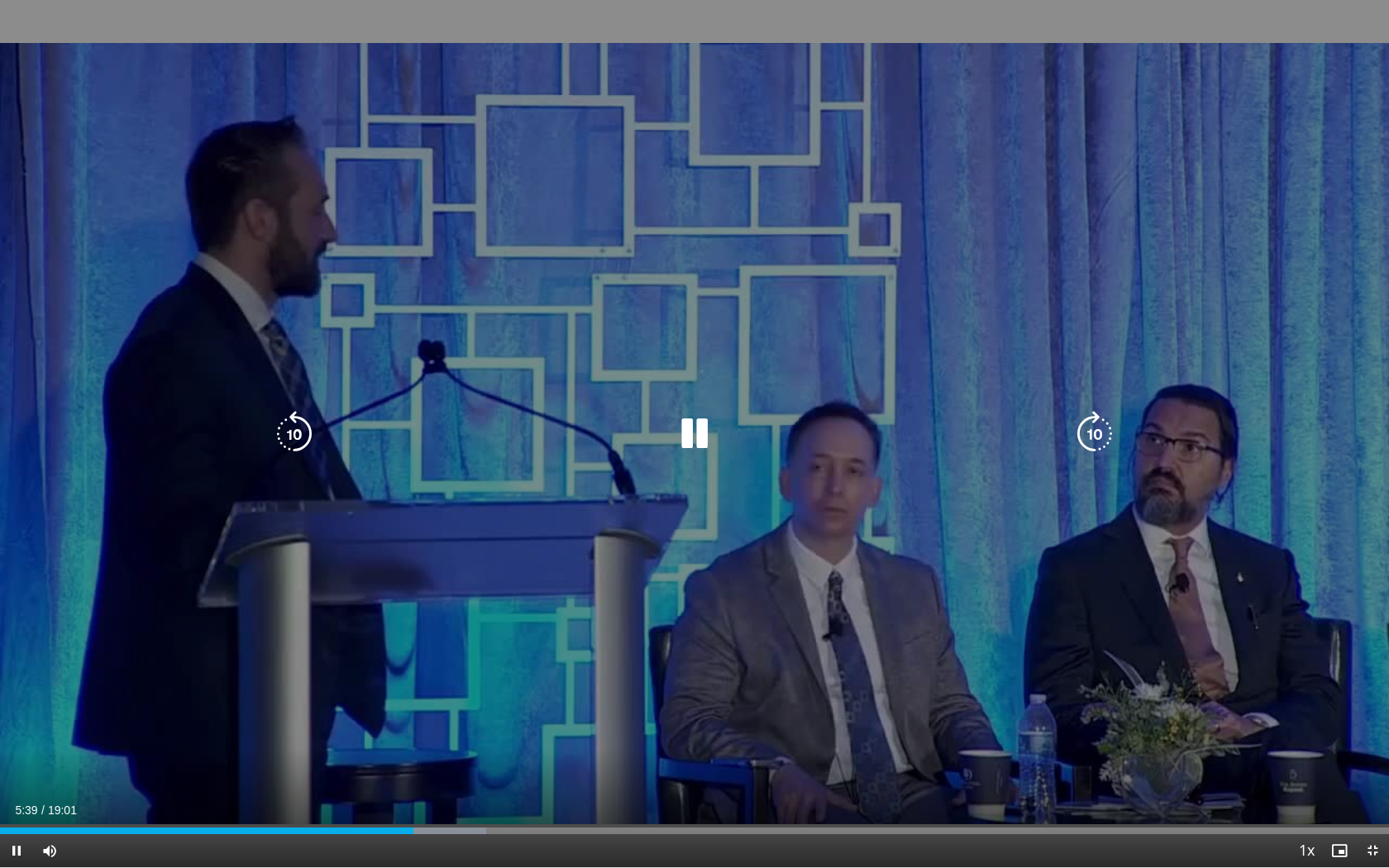click at bounding box center (694, 434) 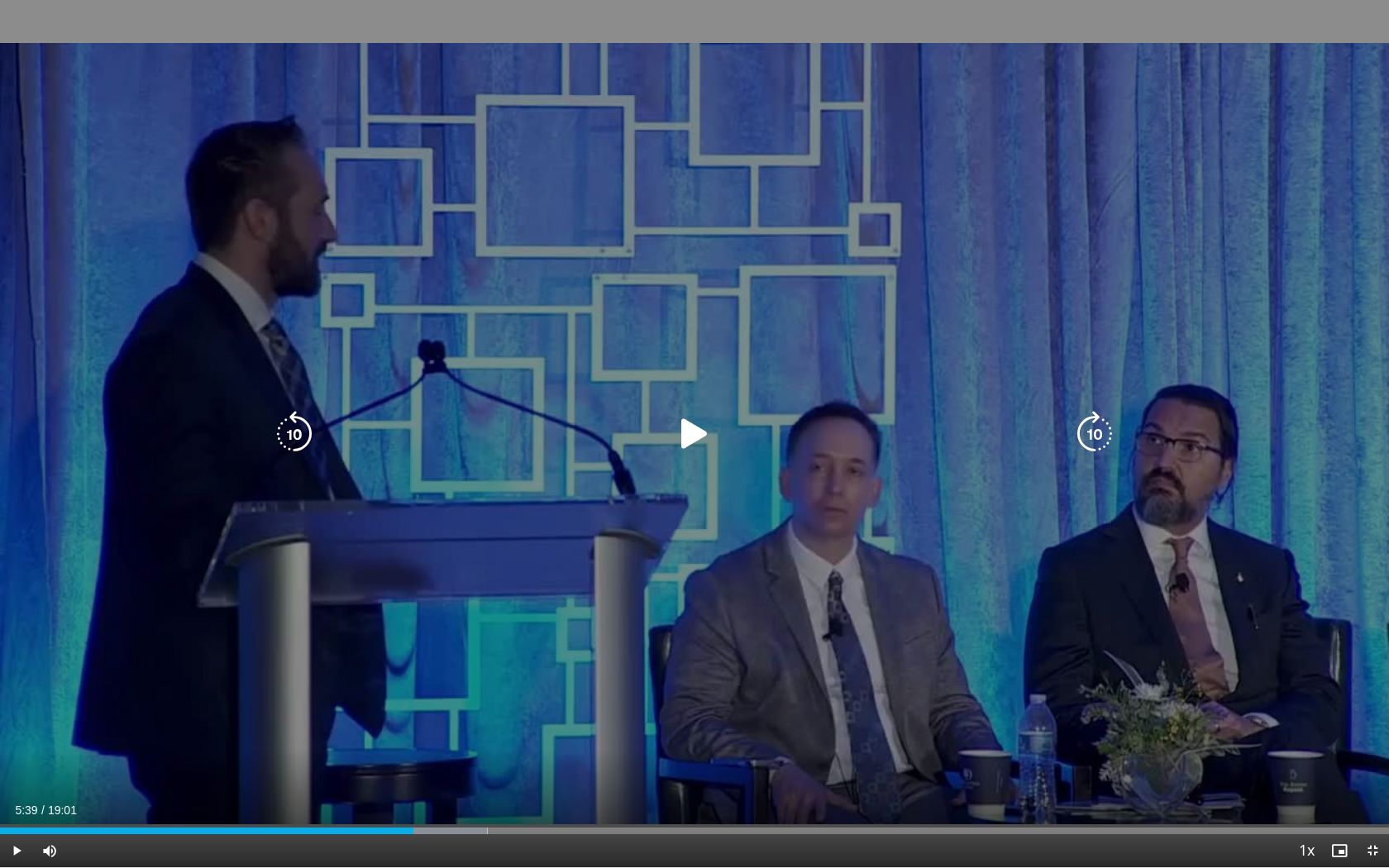 click at bounding box center (694, 434) 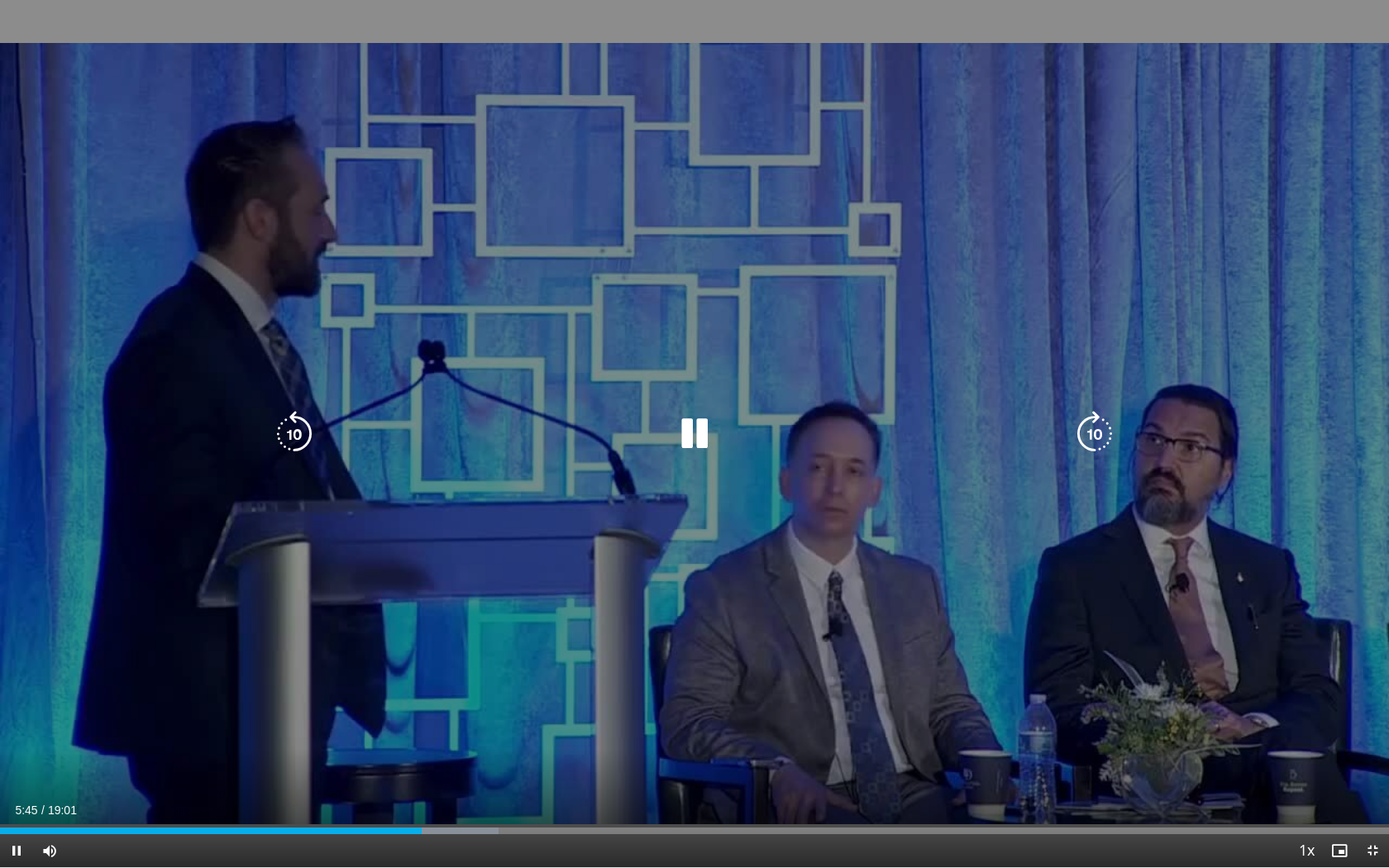 click at bounding box center (294, 434) 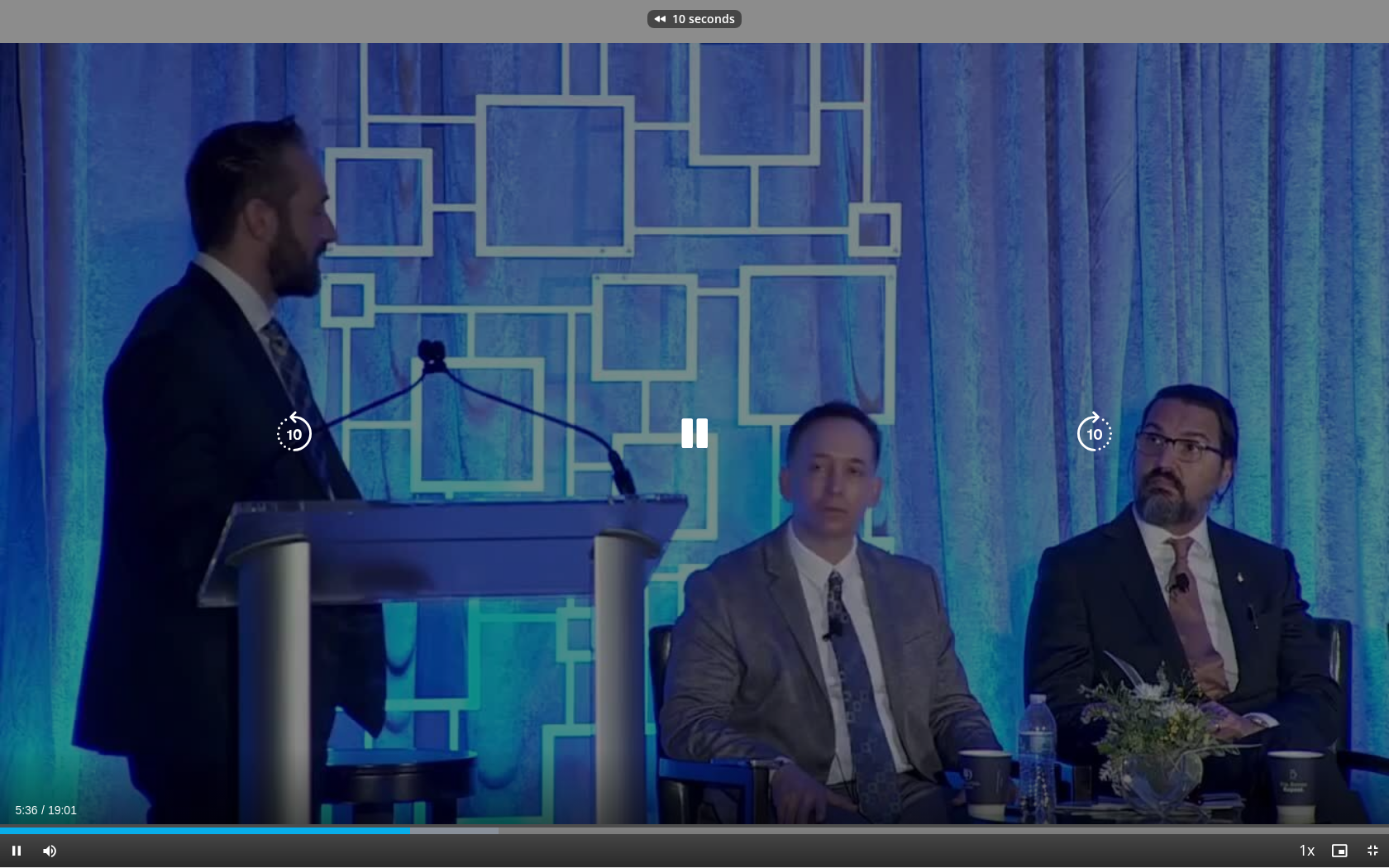 click at bounding box center [294, 434] 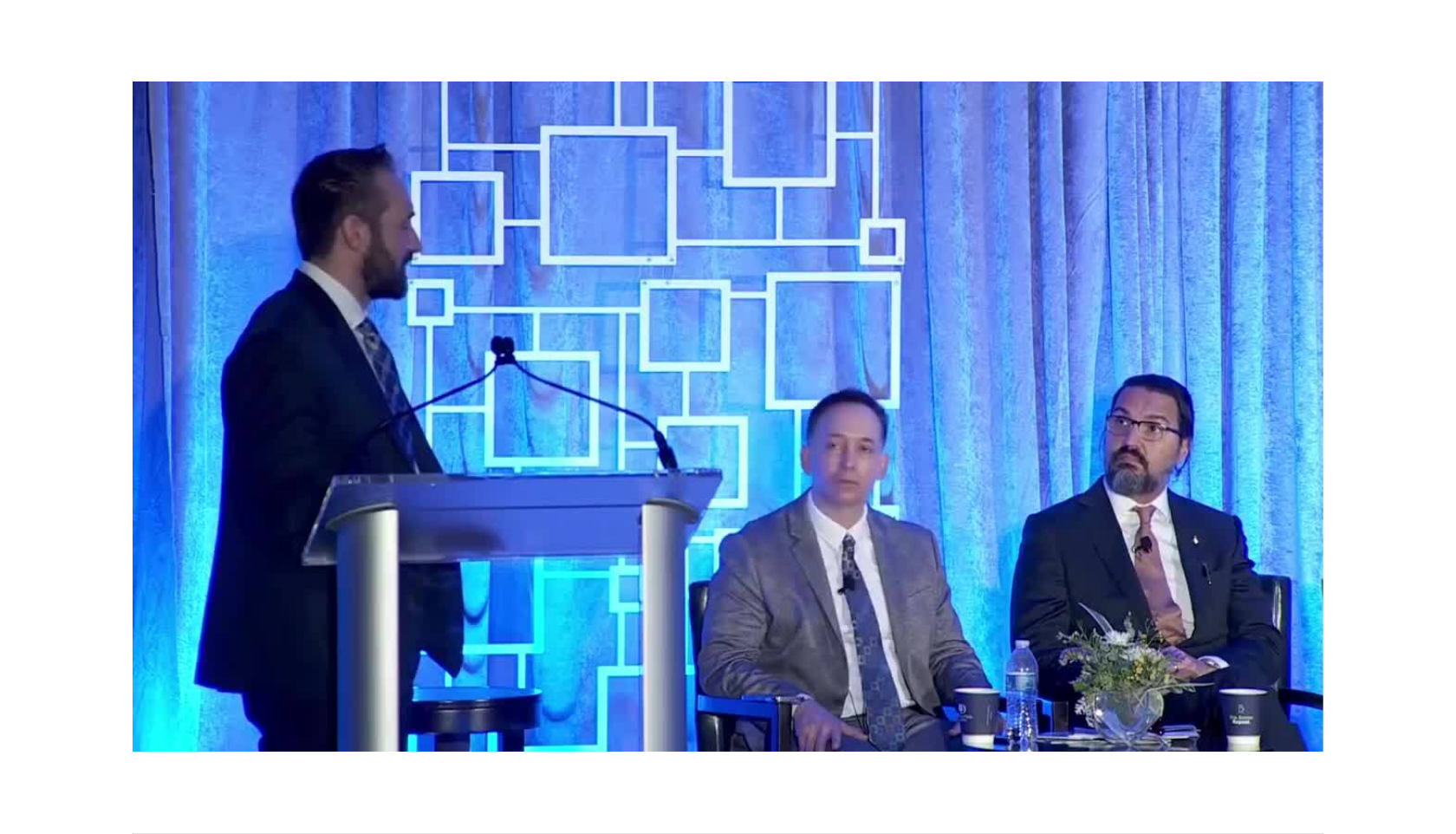 scroll, scrollTop: 292, scrollLeft: 0, axis: vertical 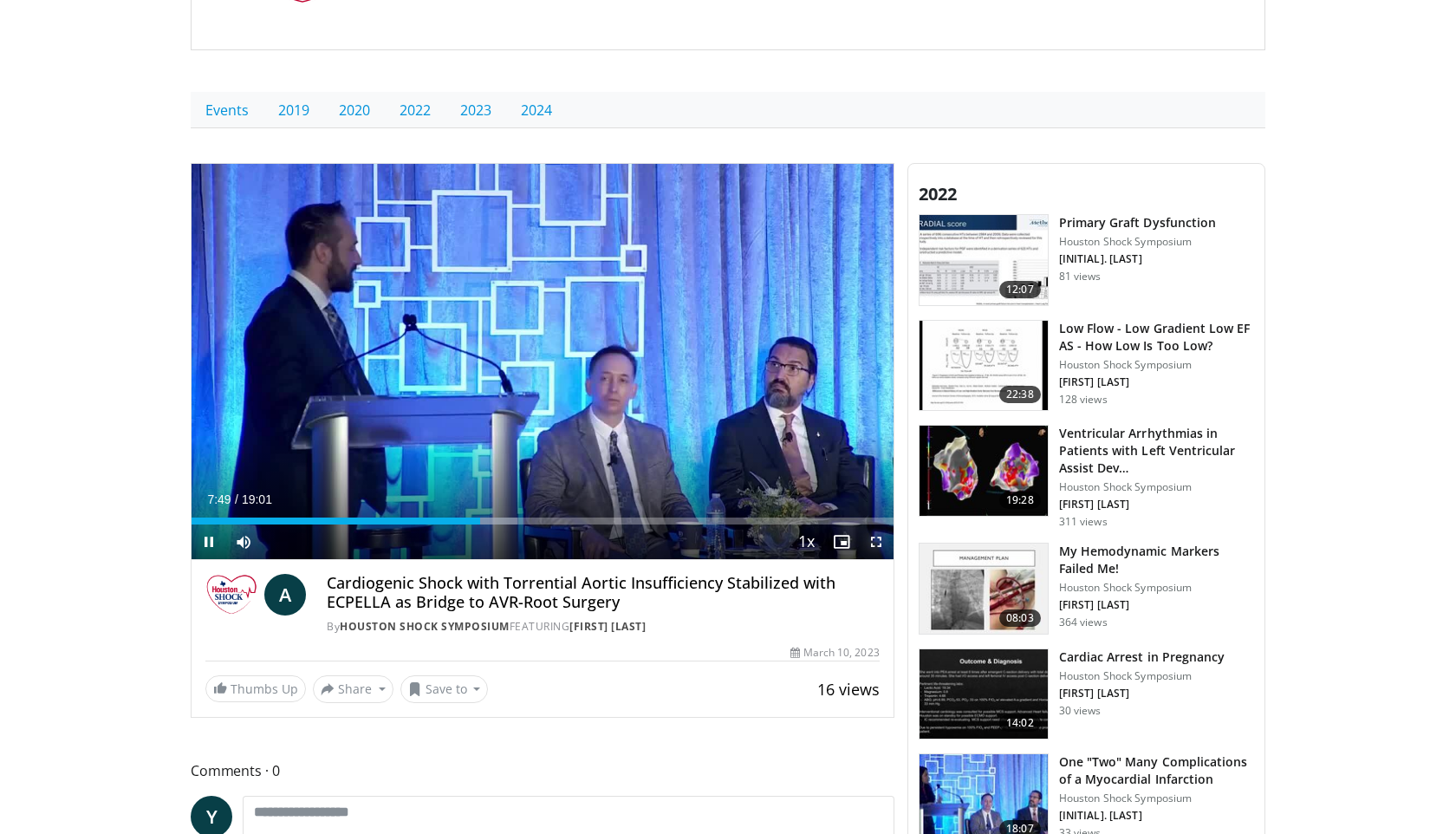 click at bounding box center [876, 542] 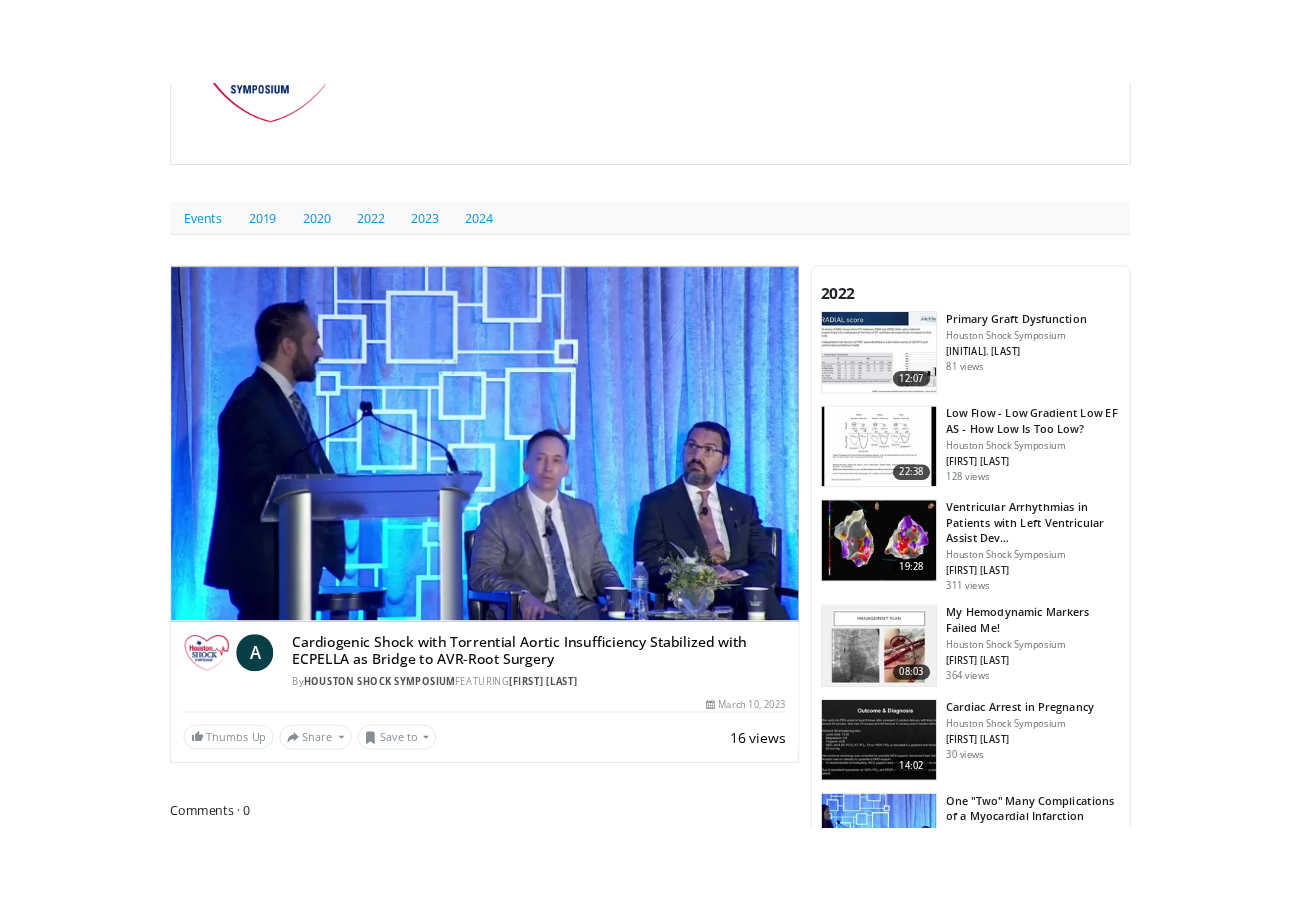 scroll, scrollTop: 292, scrollLeft: 0, axis: vertical 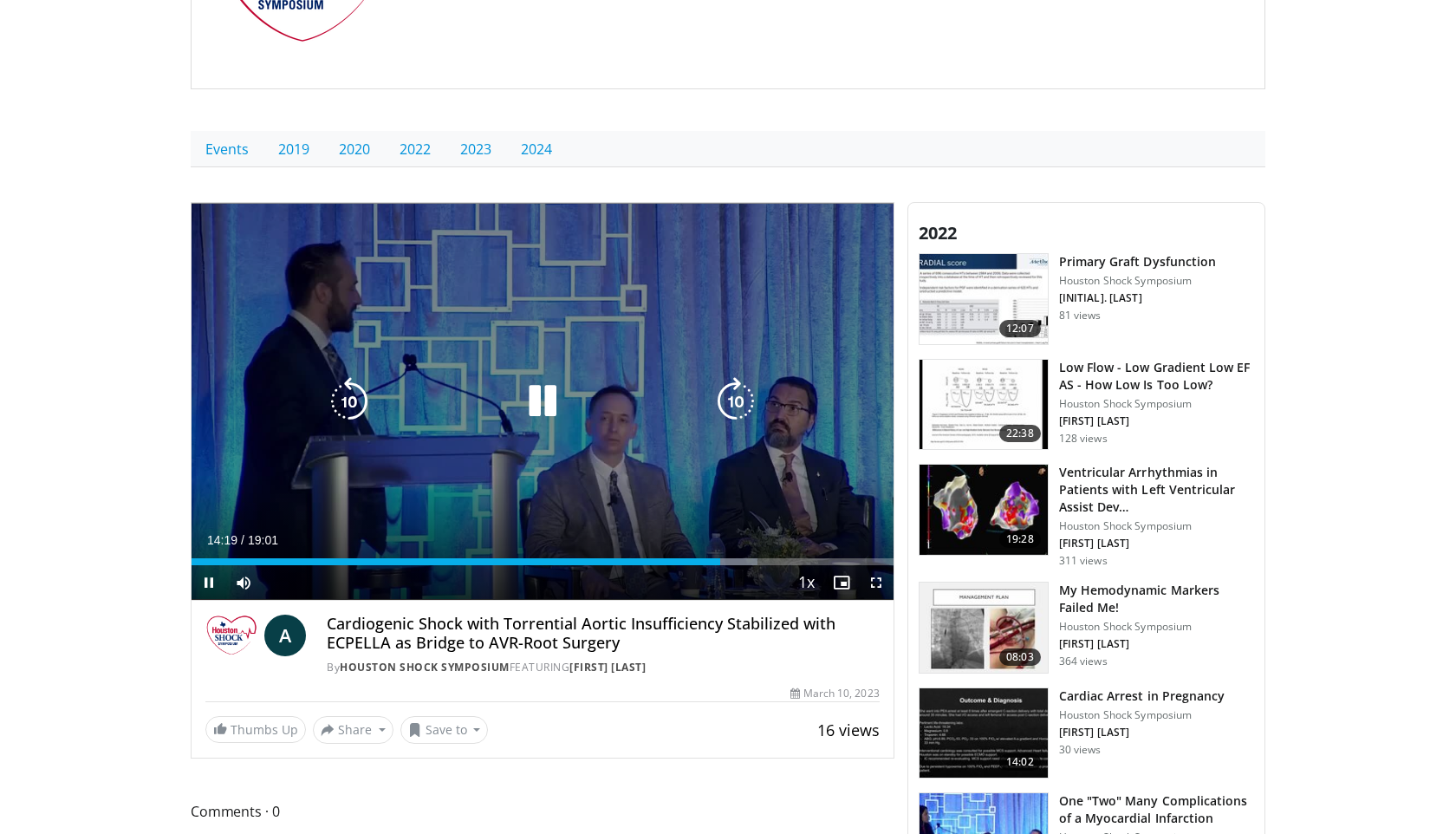 click at bounding box center (349, 401) 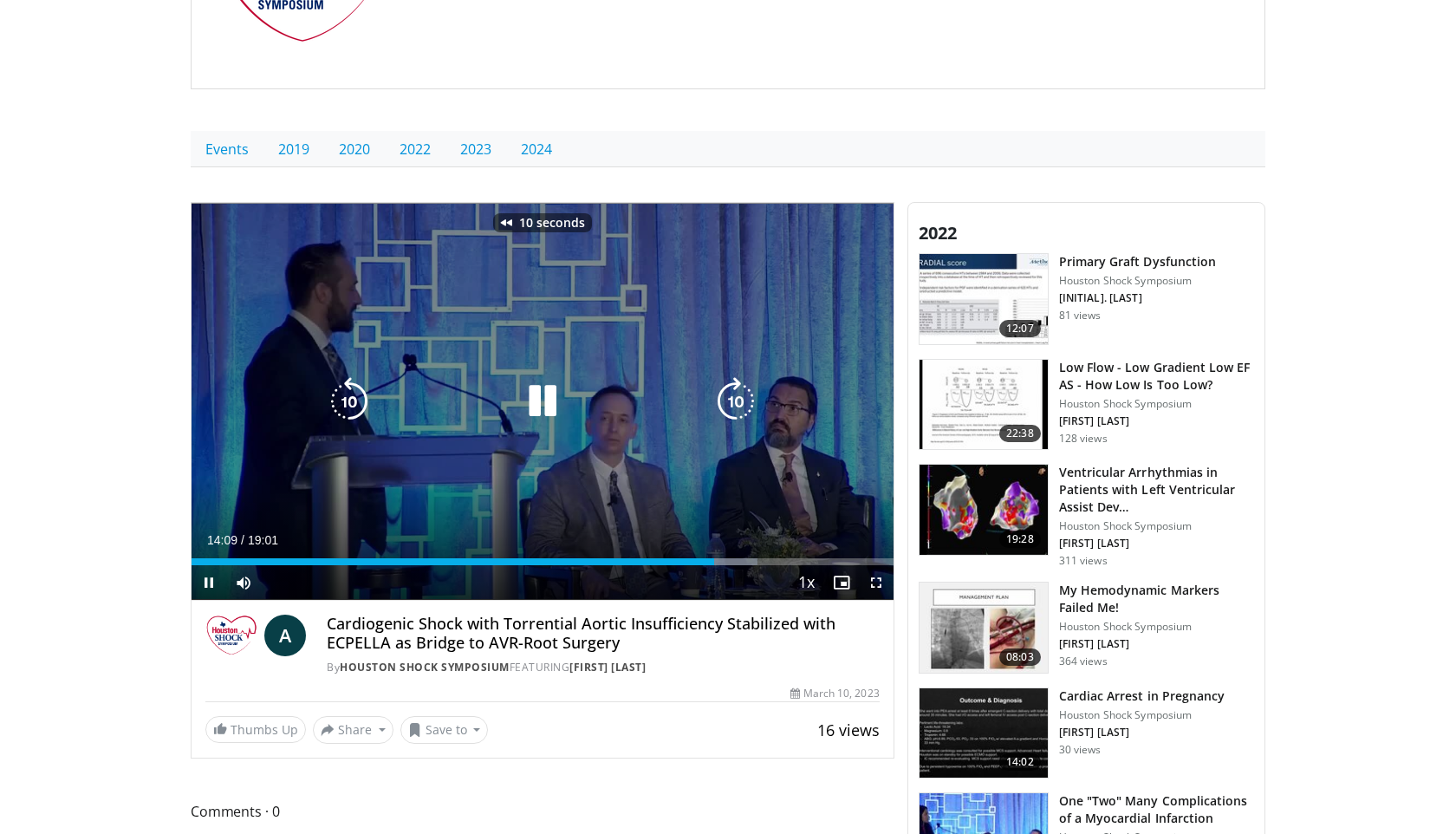 click at bounding box center (349, 401) 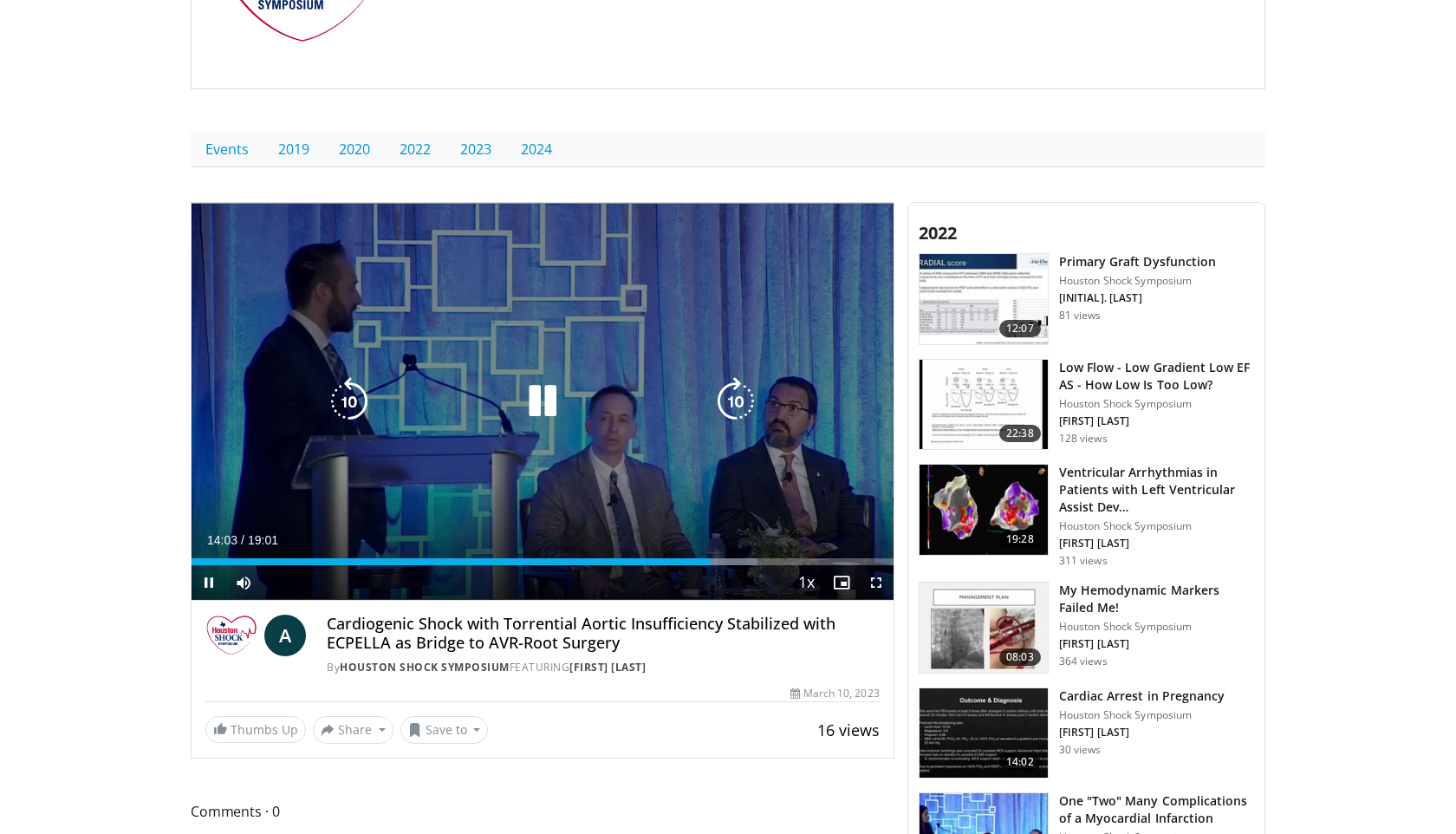 click at bounding box center [349, 401] 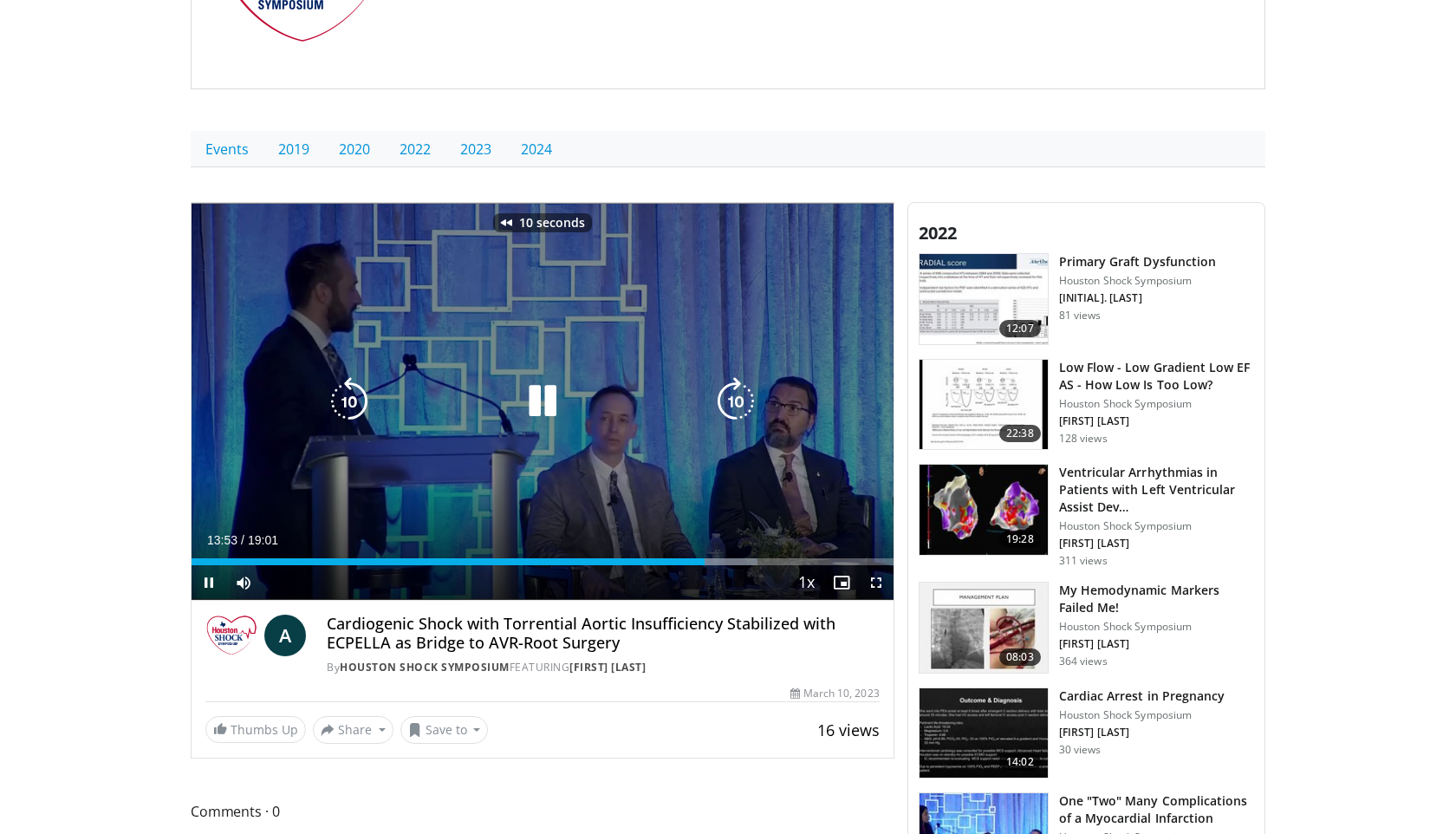 click at bounding box center (349, 401) 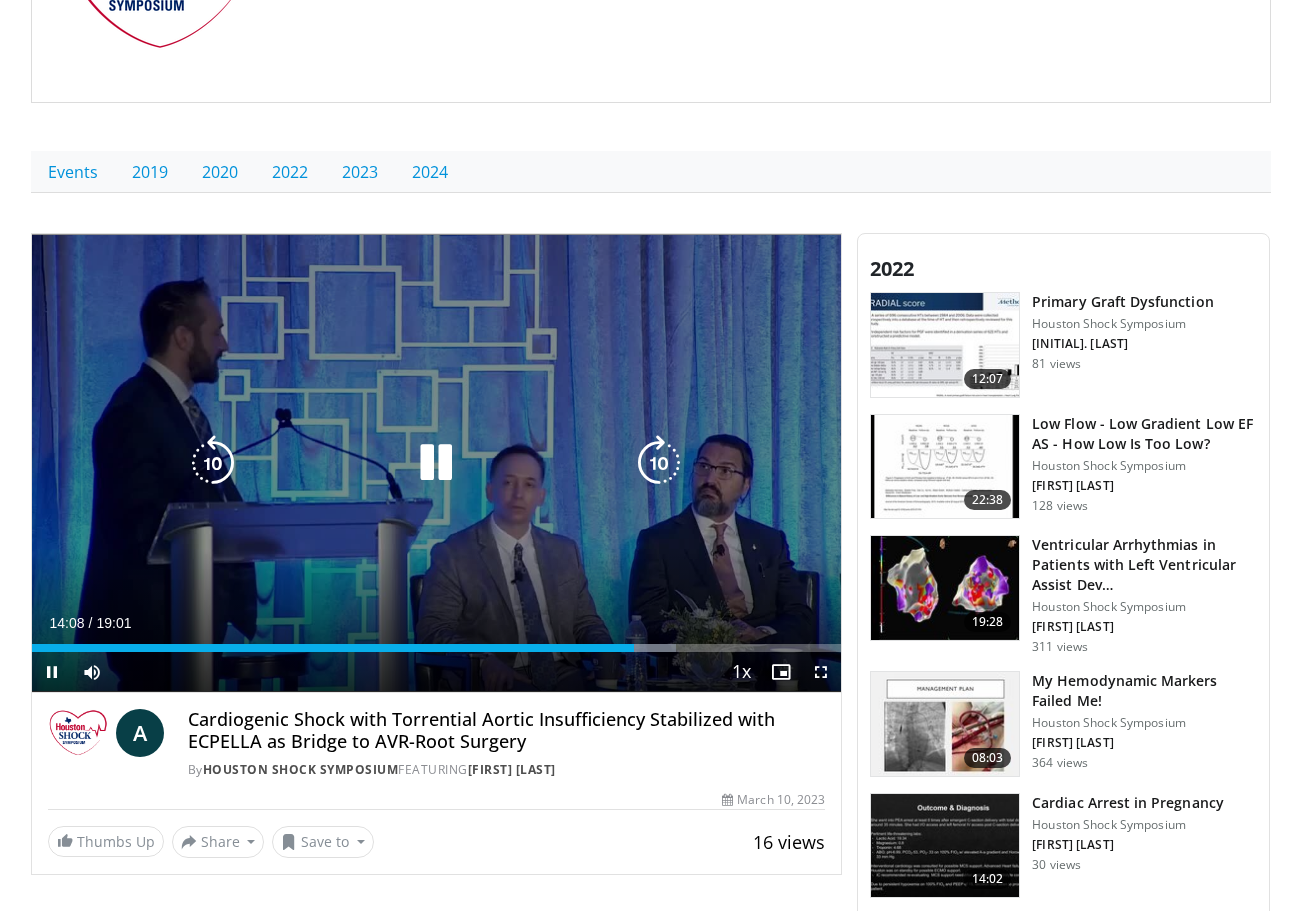 click at bounding box center [213, 463] 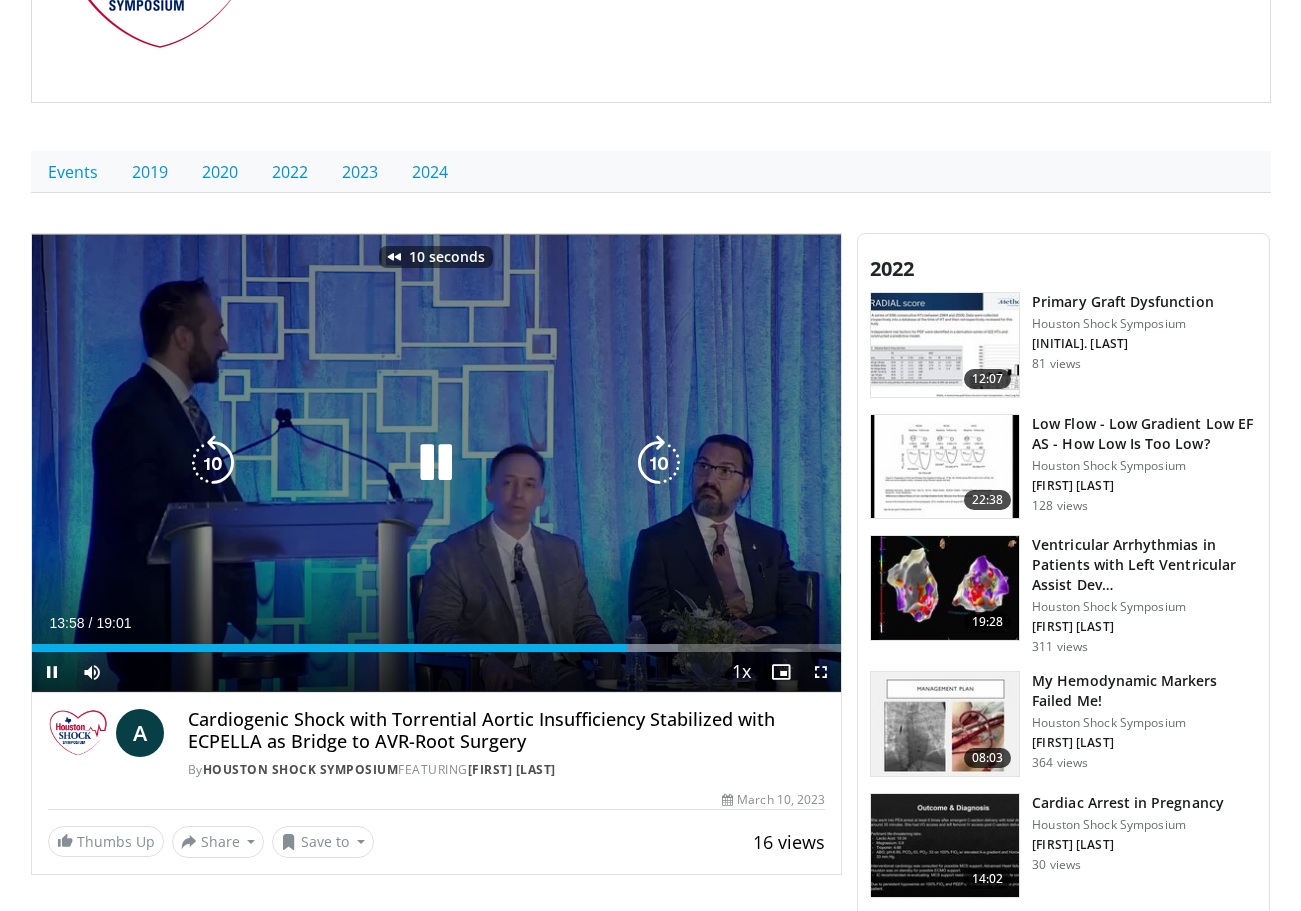click at bounding box center [213, 463] 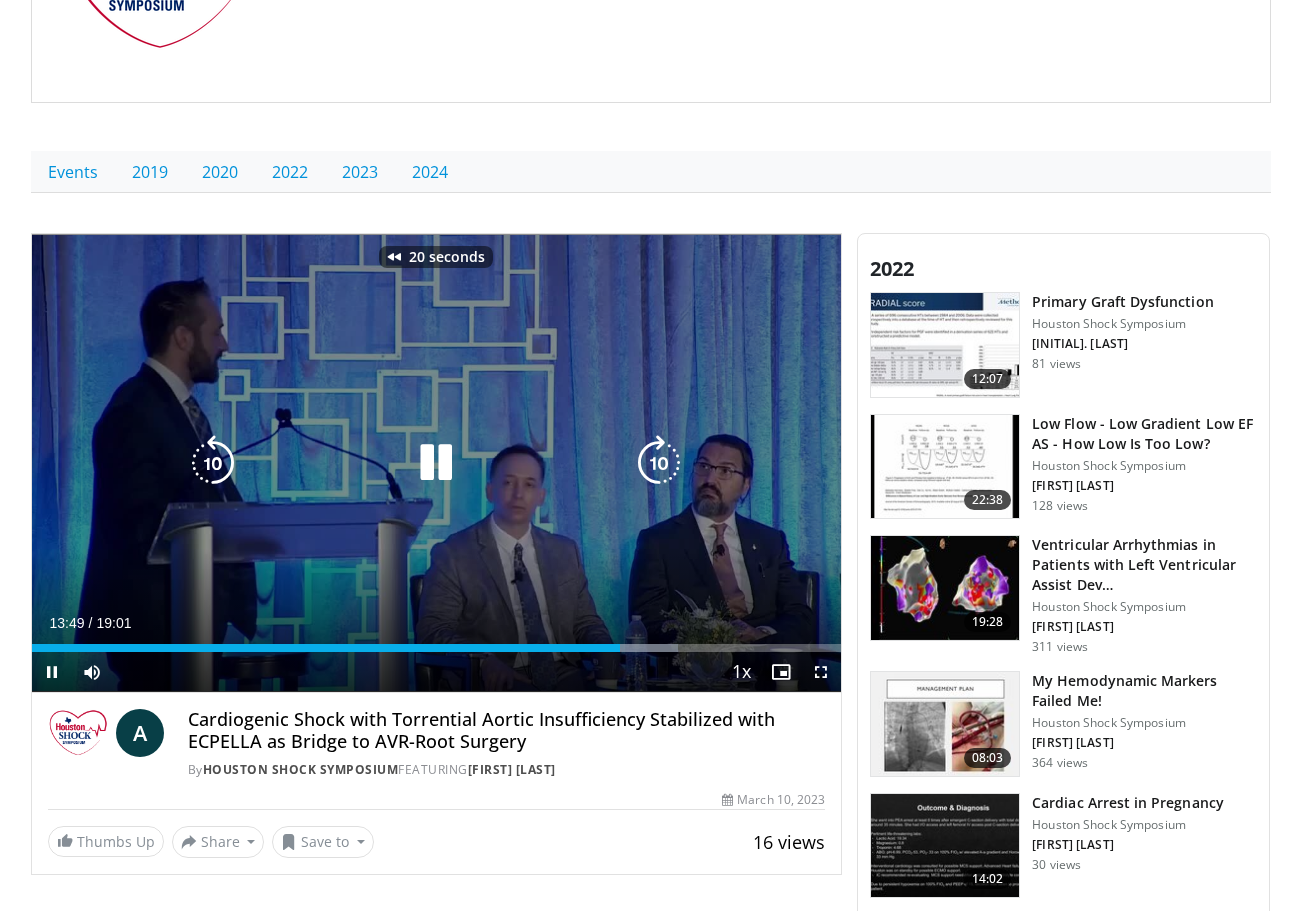click at bounding box center [213, 463] 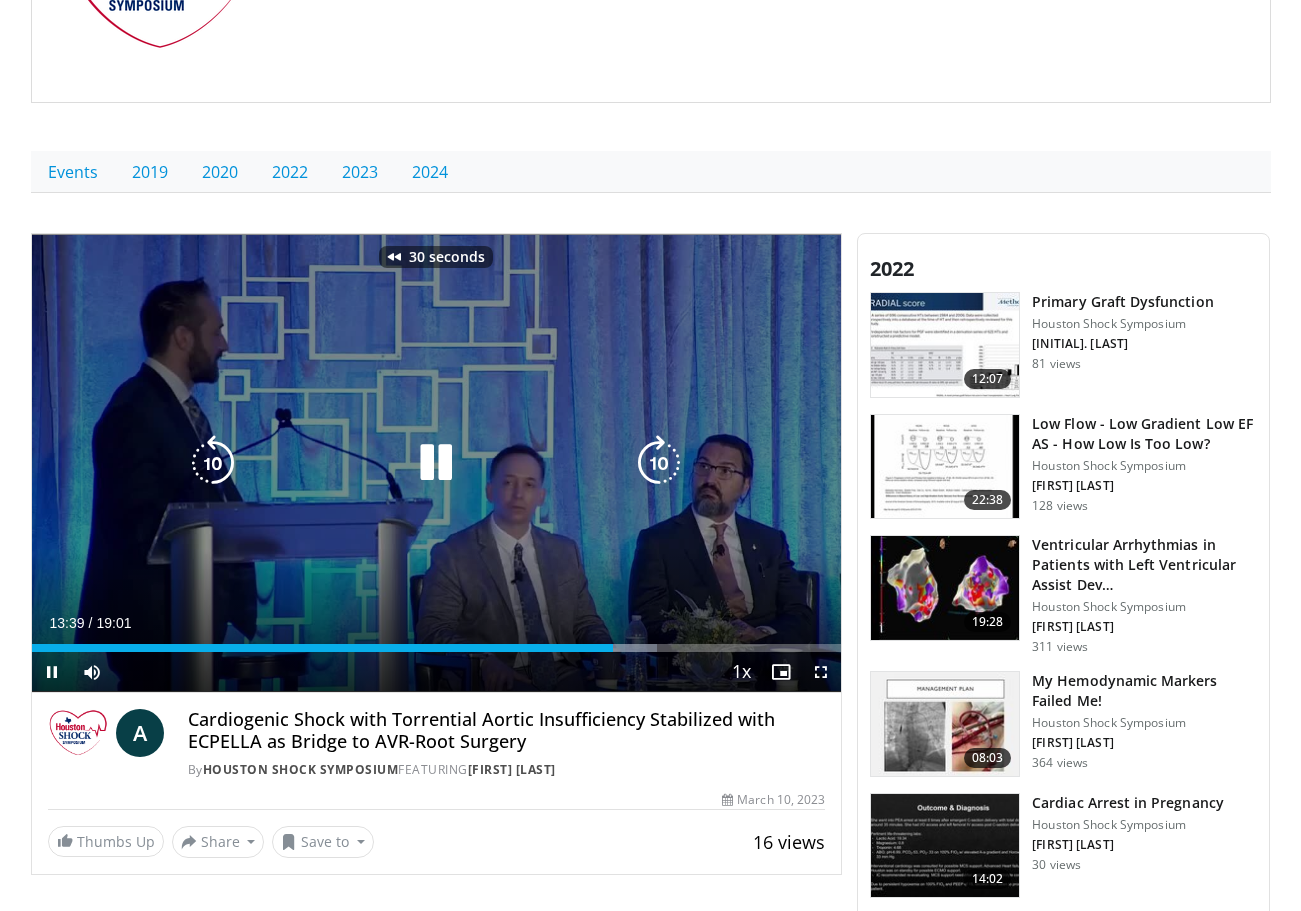 click at bounding box center [436, 463] 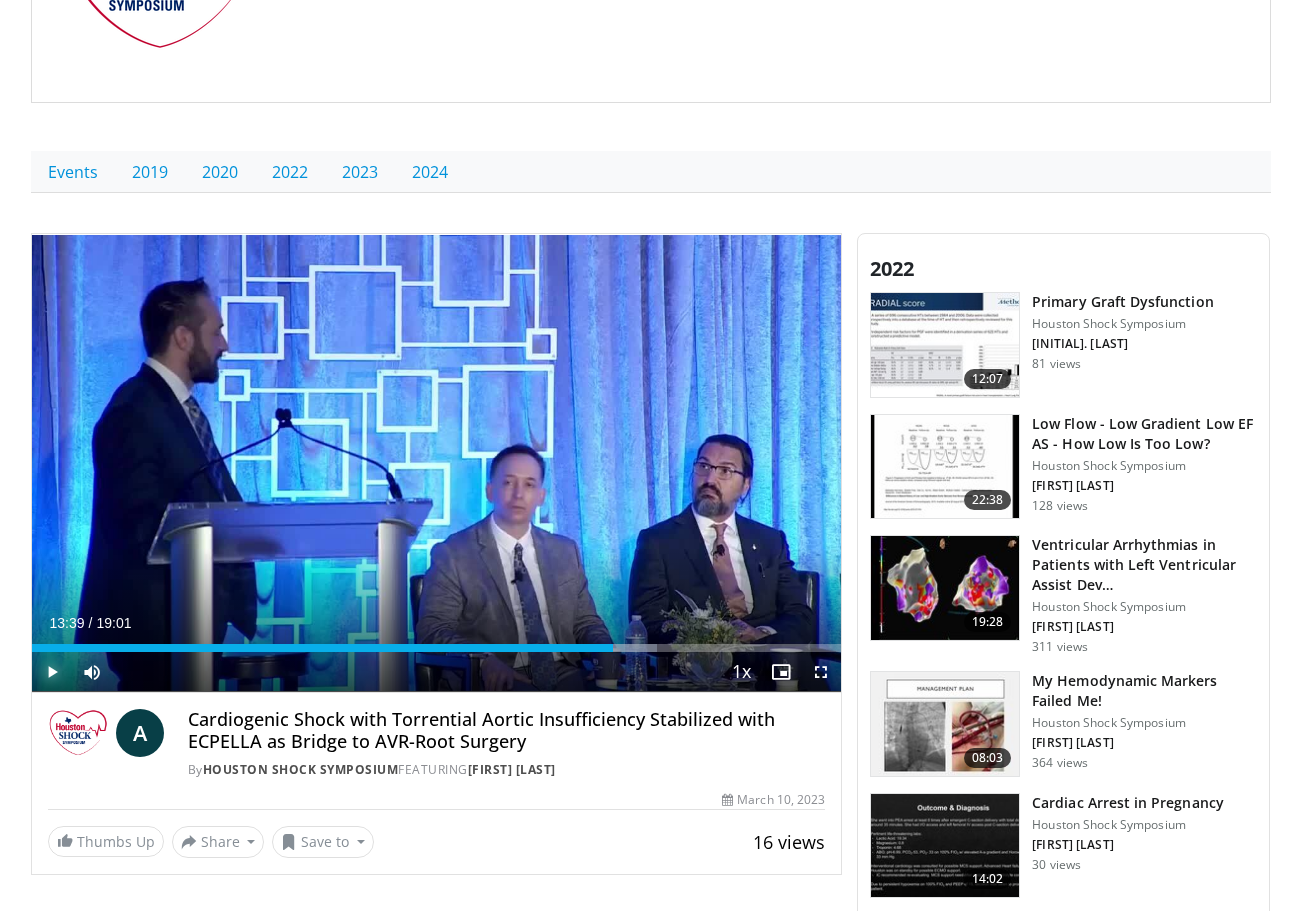 click at bounding box center (52, 672) 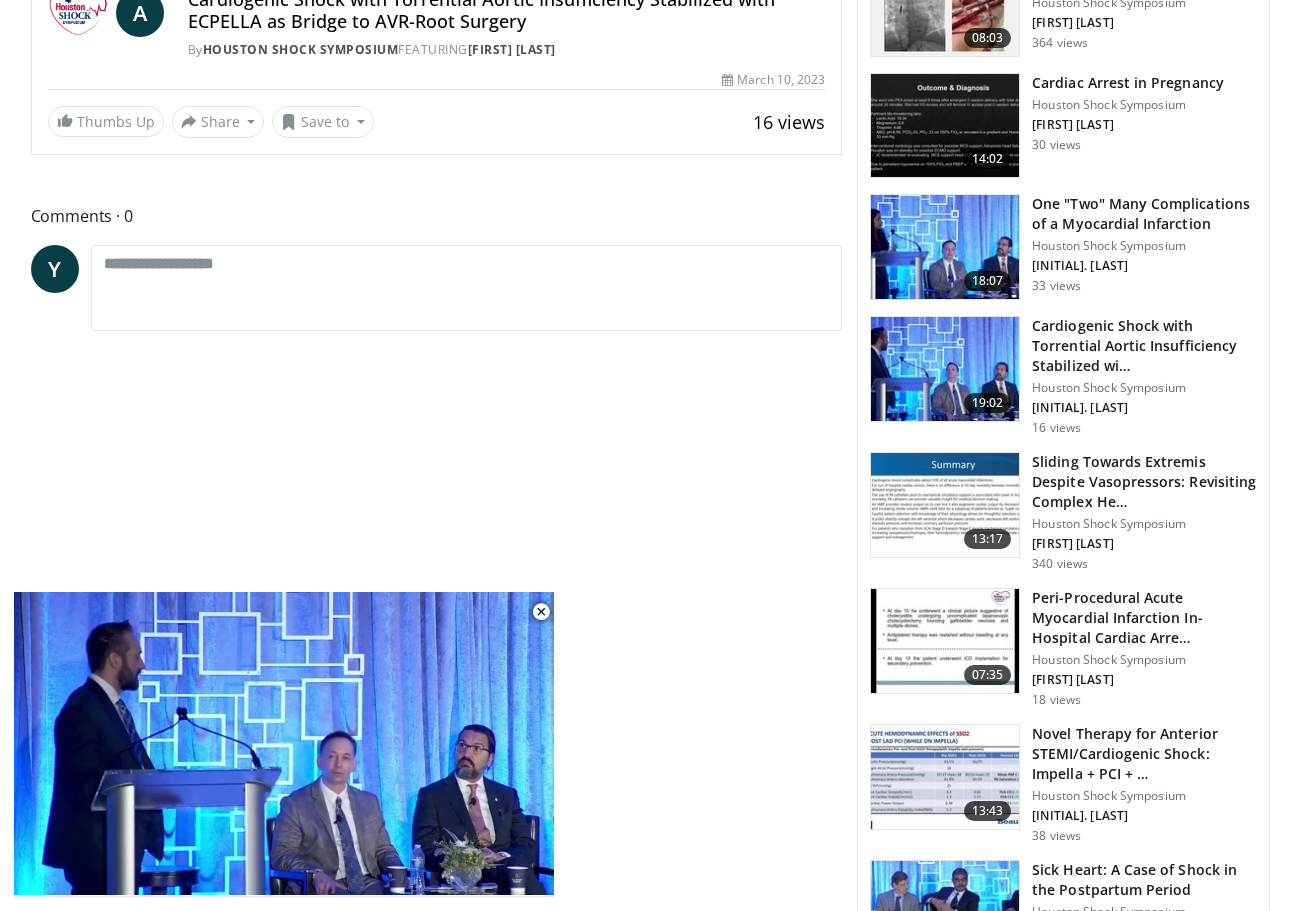 scroll, scrollTop: 1014, scrollLeft: 0, axis: vertical 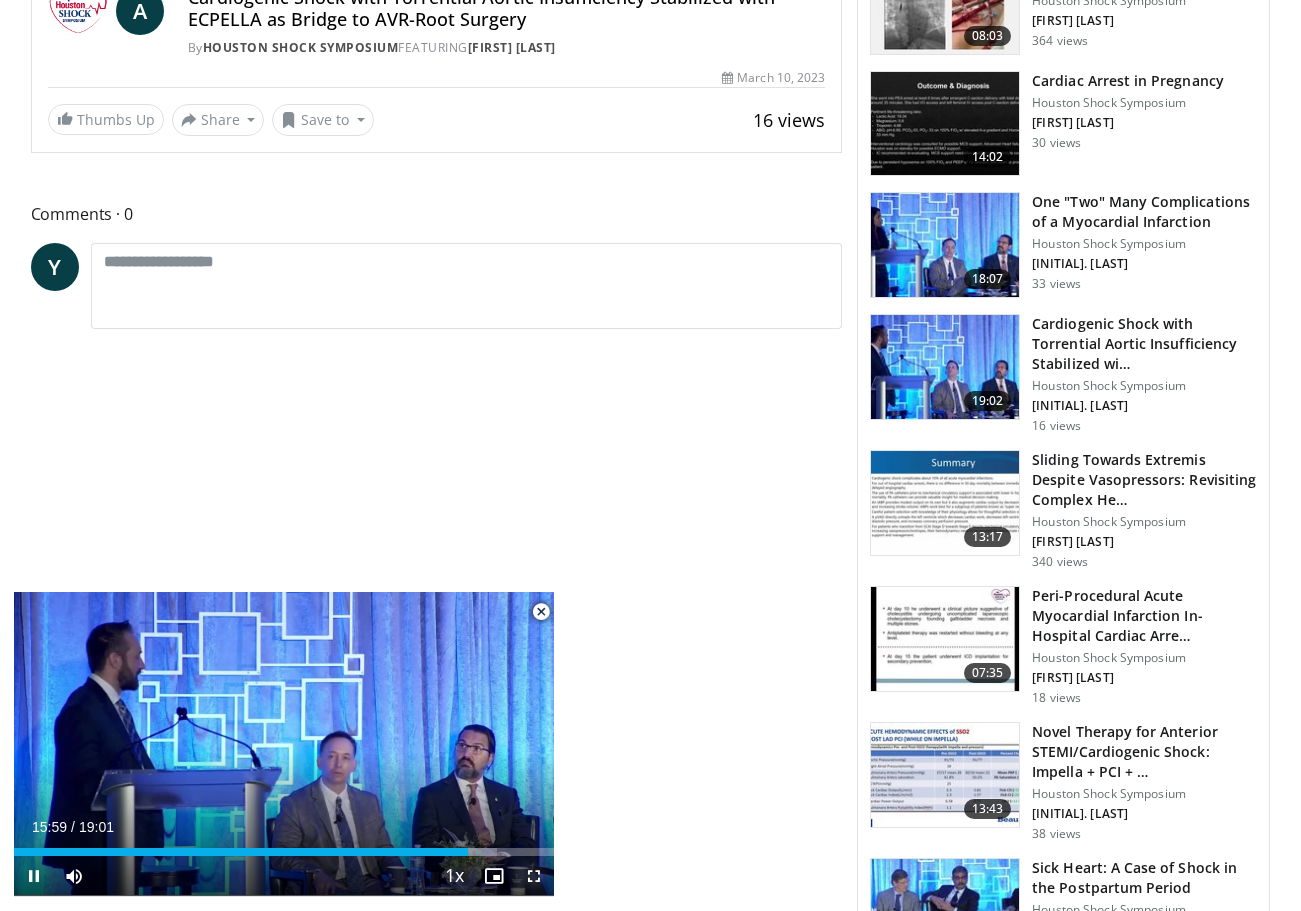 click at bounding box center (534, 876) 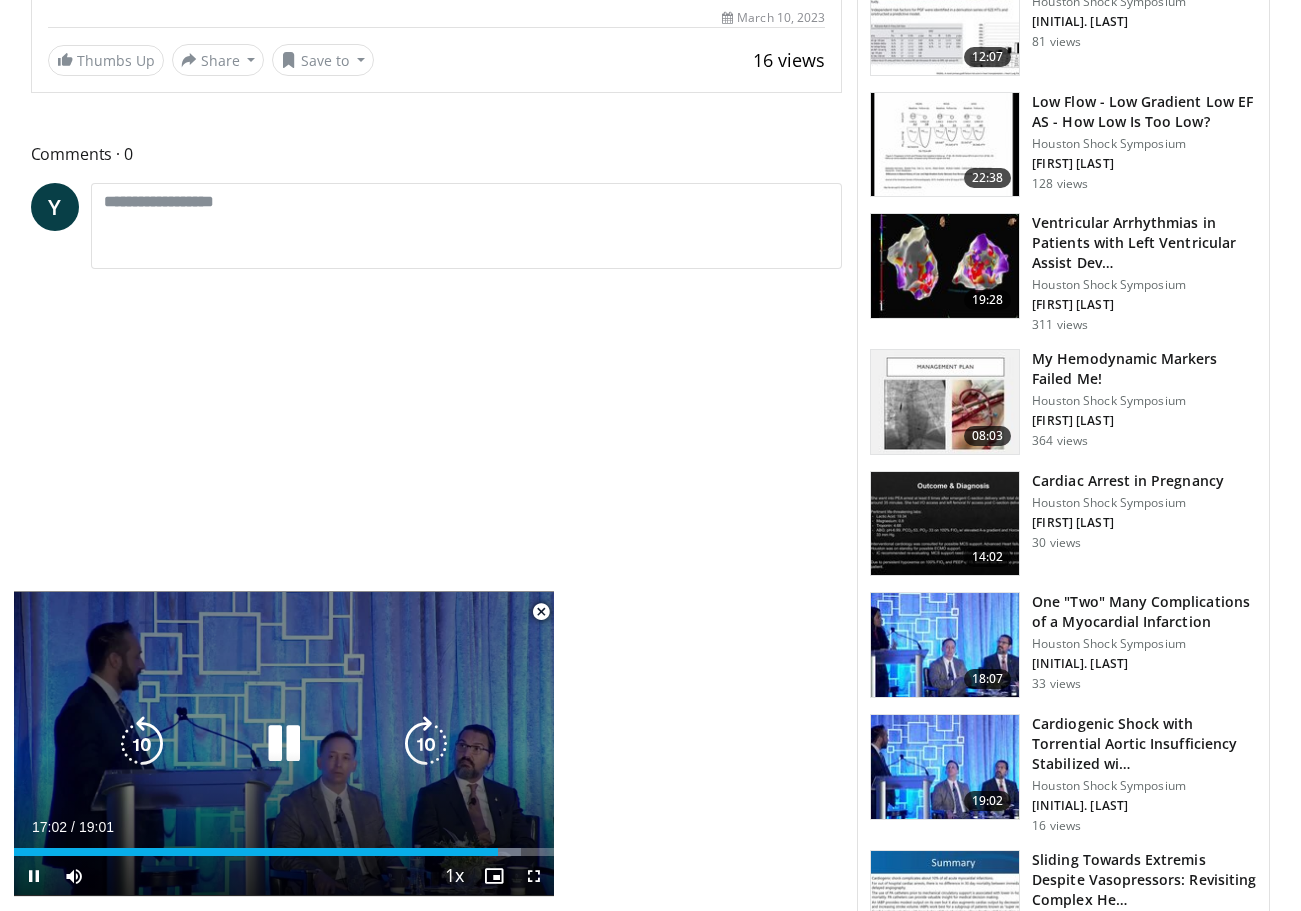 scroll, scrollTop: 617, scrollLeft: 0, axis: vertical 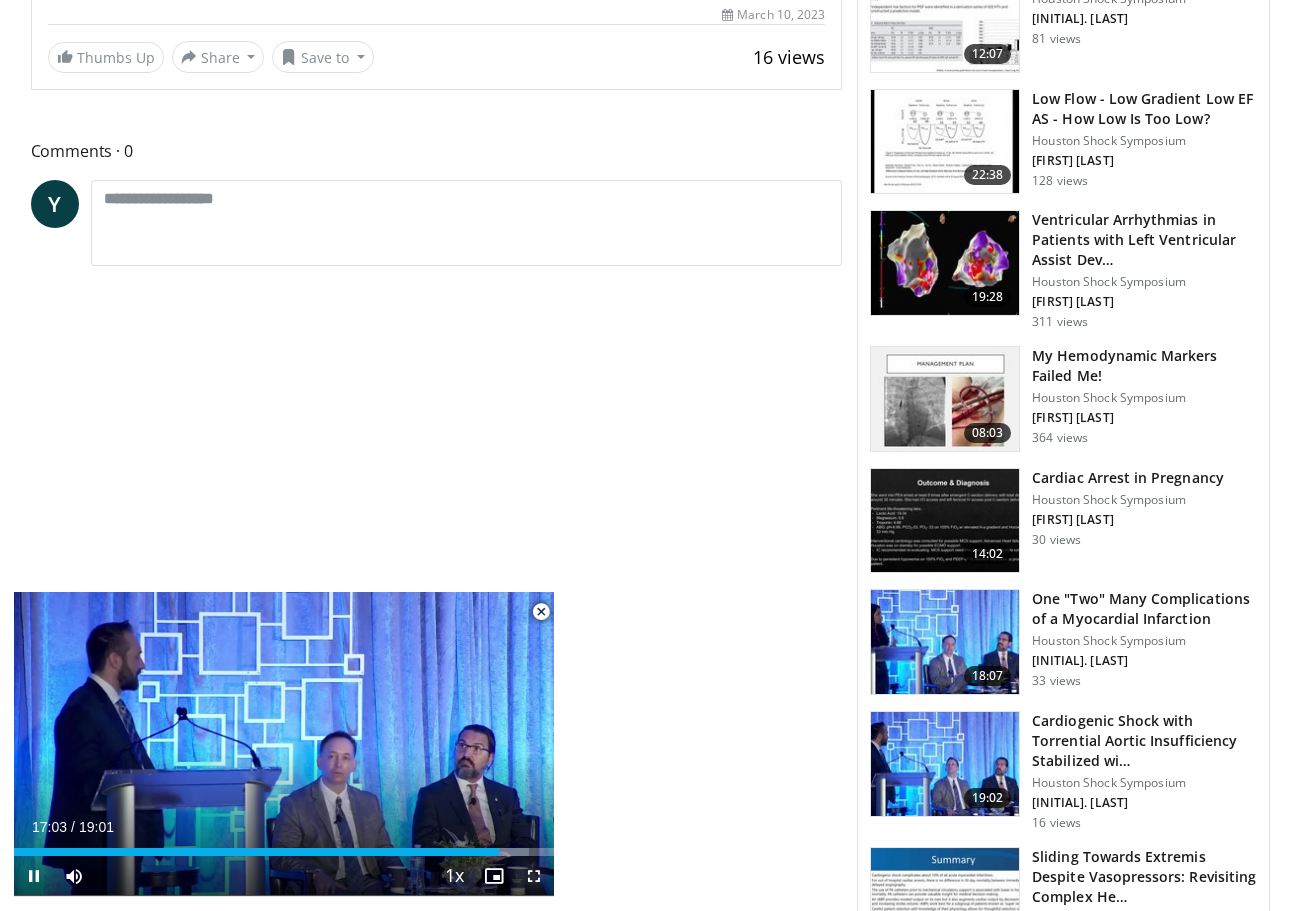 click at bounding box center [534, 876] 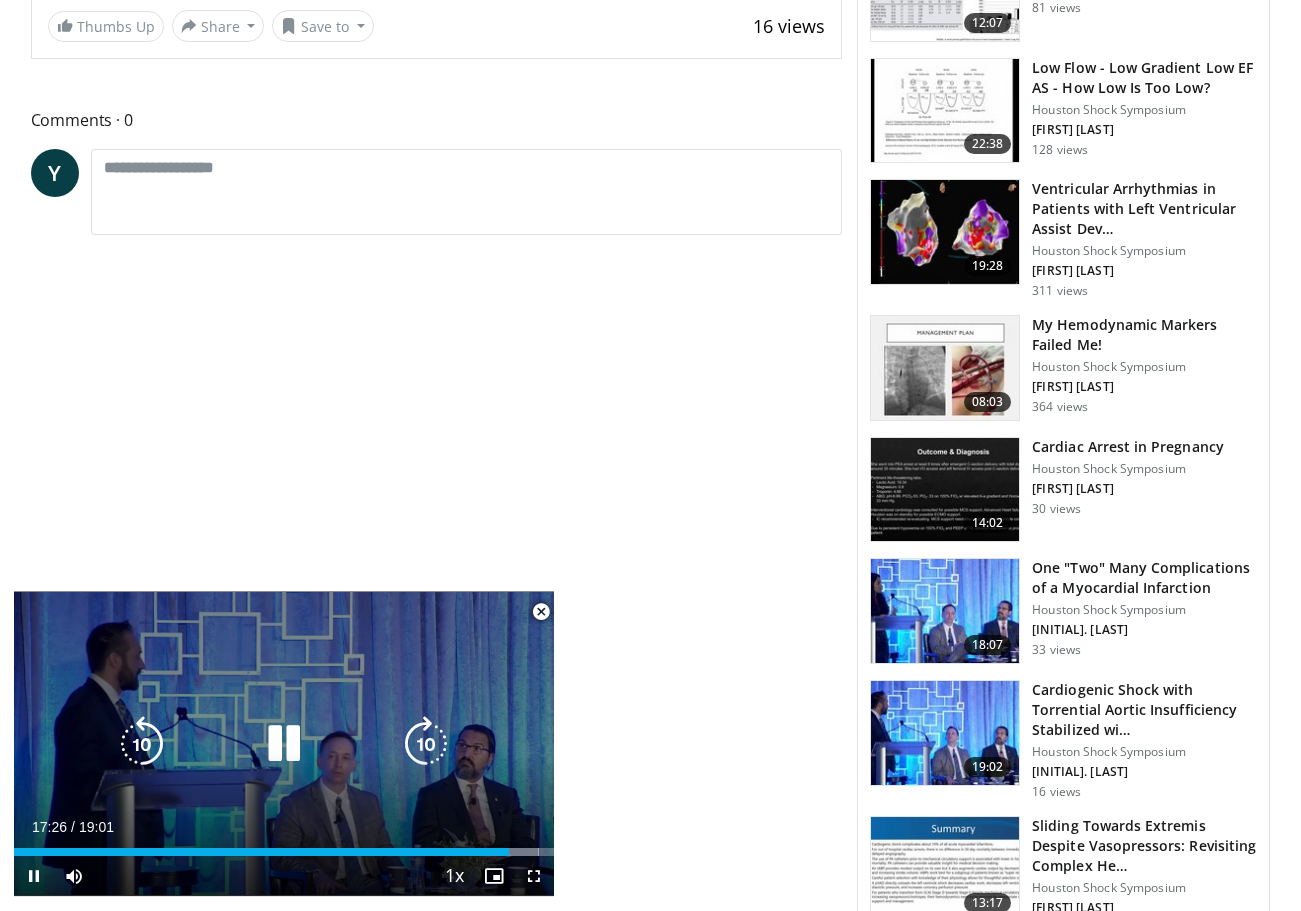 scroll, scrollTop: 652, scrollLeft: 0, axis: vertical 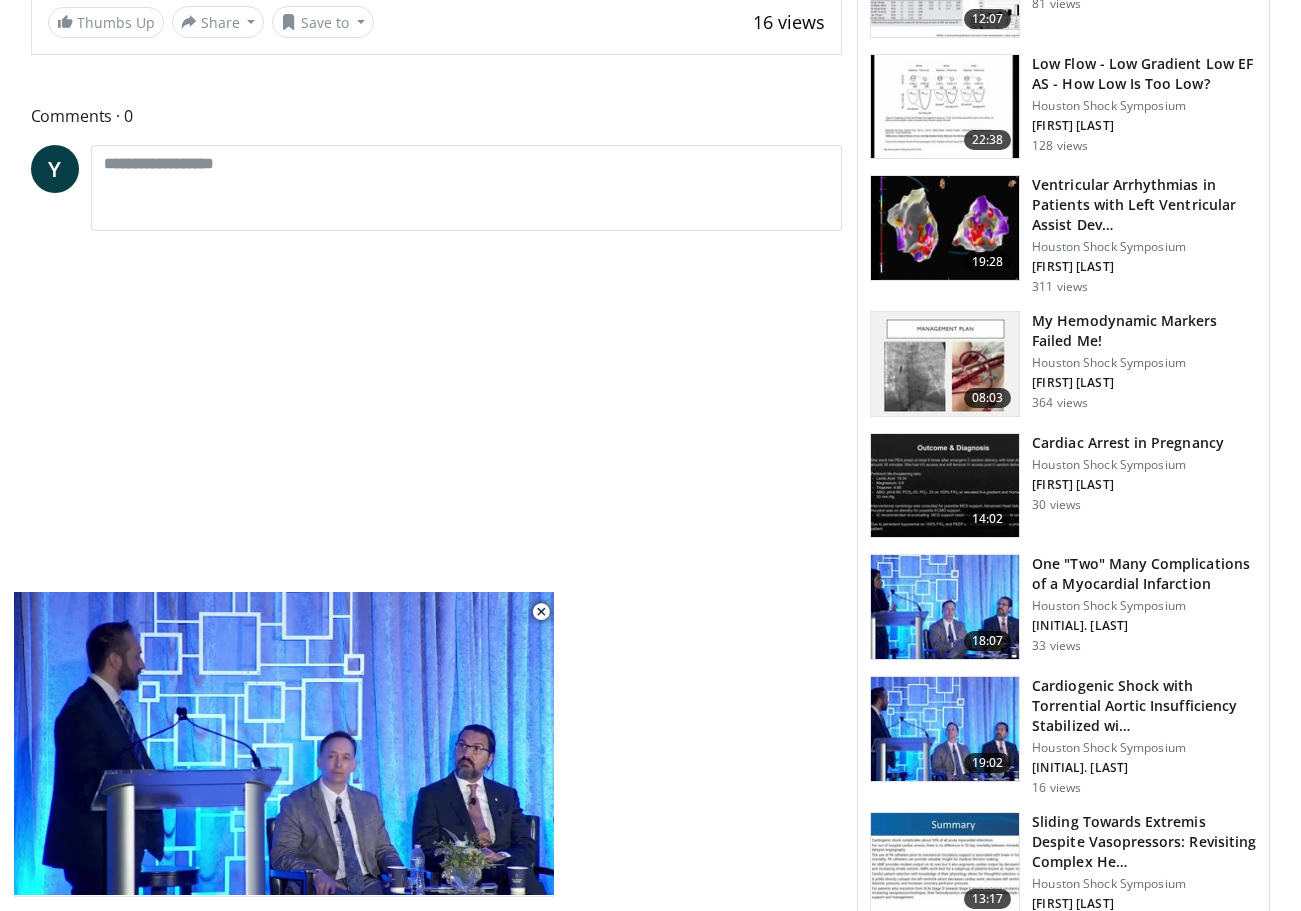 click on "**********" at bounding box center (444, 3371) 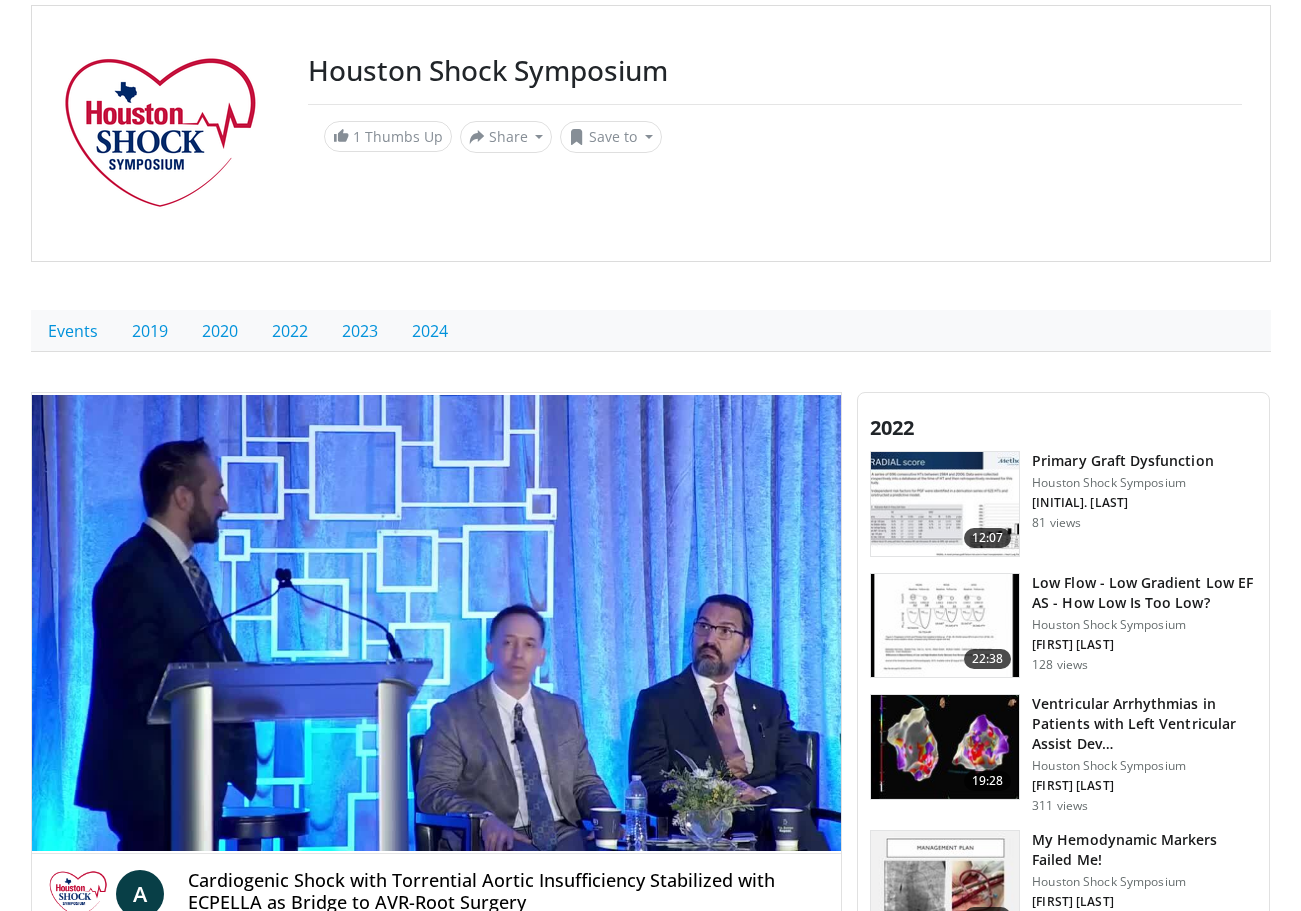 scroll, scrollTop: 0, scrollLeft: 0, axis: both 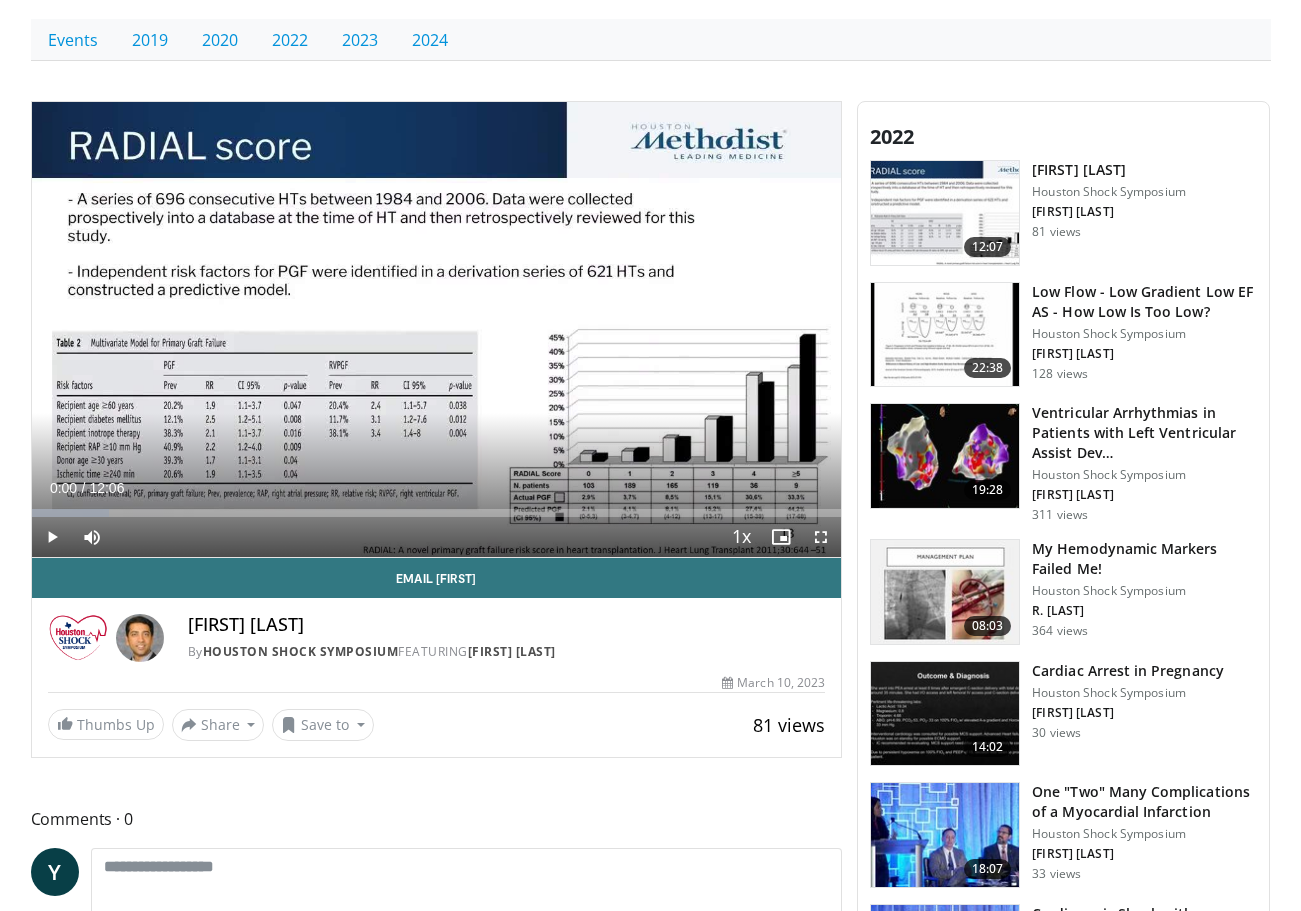 drag, startPoint x: 45, startPoint y: 515, endPoint x: 19, endPoint y: 514, distance: 26.019224 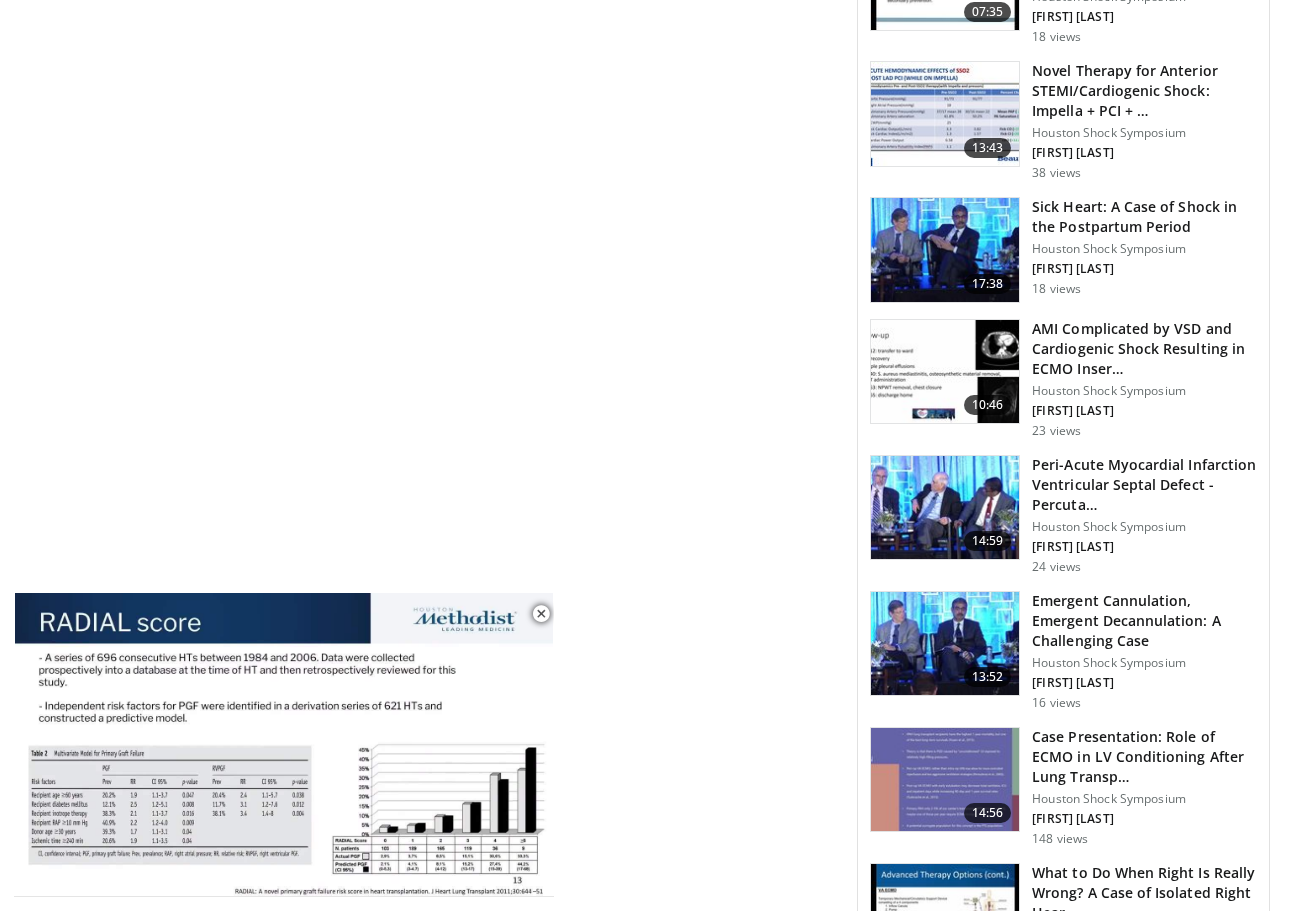 scroll, scrollTop: 1803, scrollLeft: 0, axis: vertical 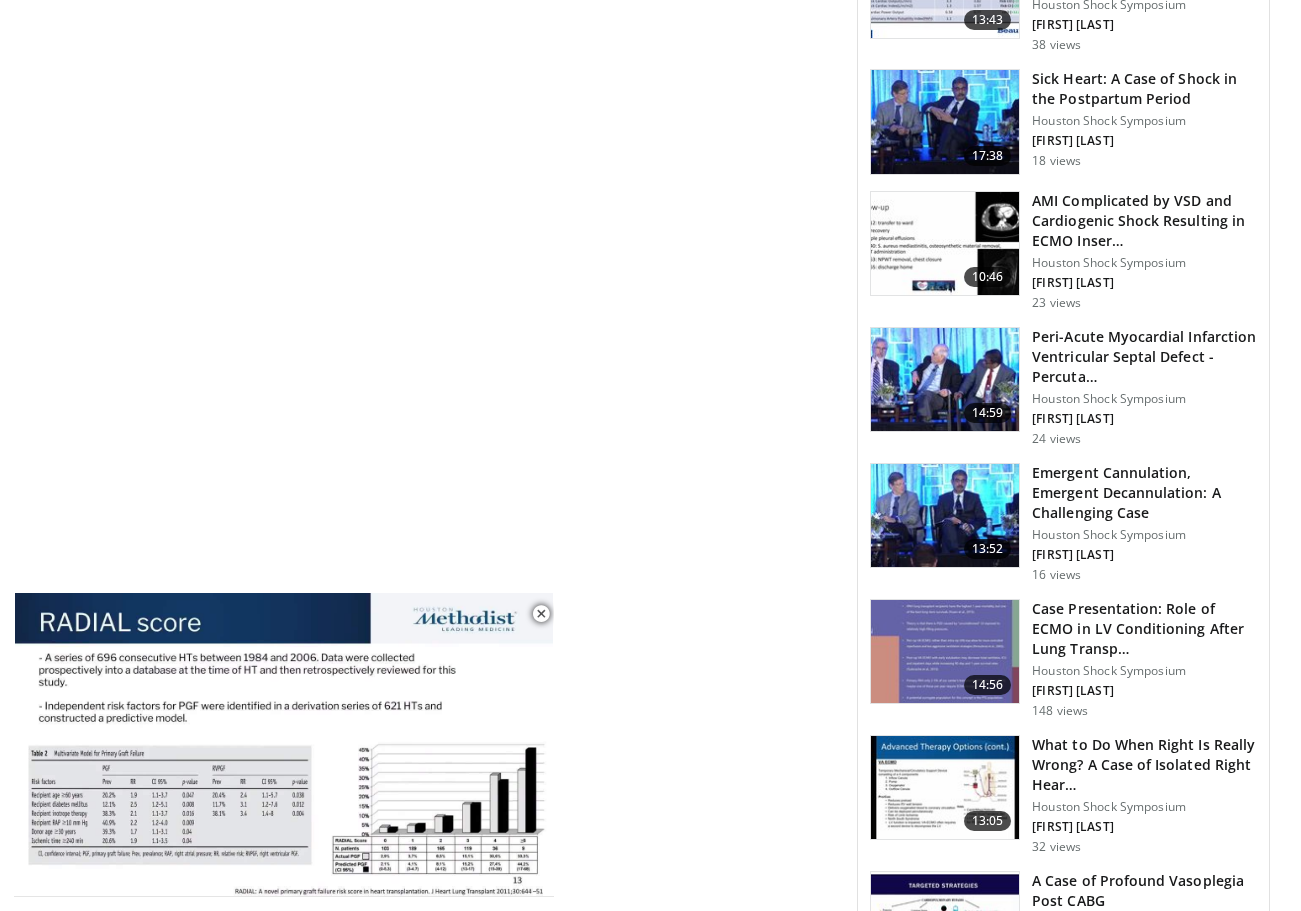 click on "Emergent Cannulation, Emergent Decannulation: A Challenging Case" at bounding box center (1144, 493) 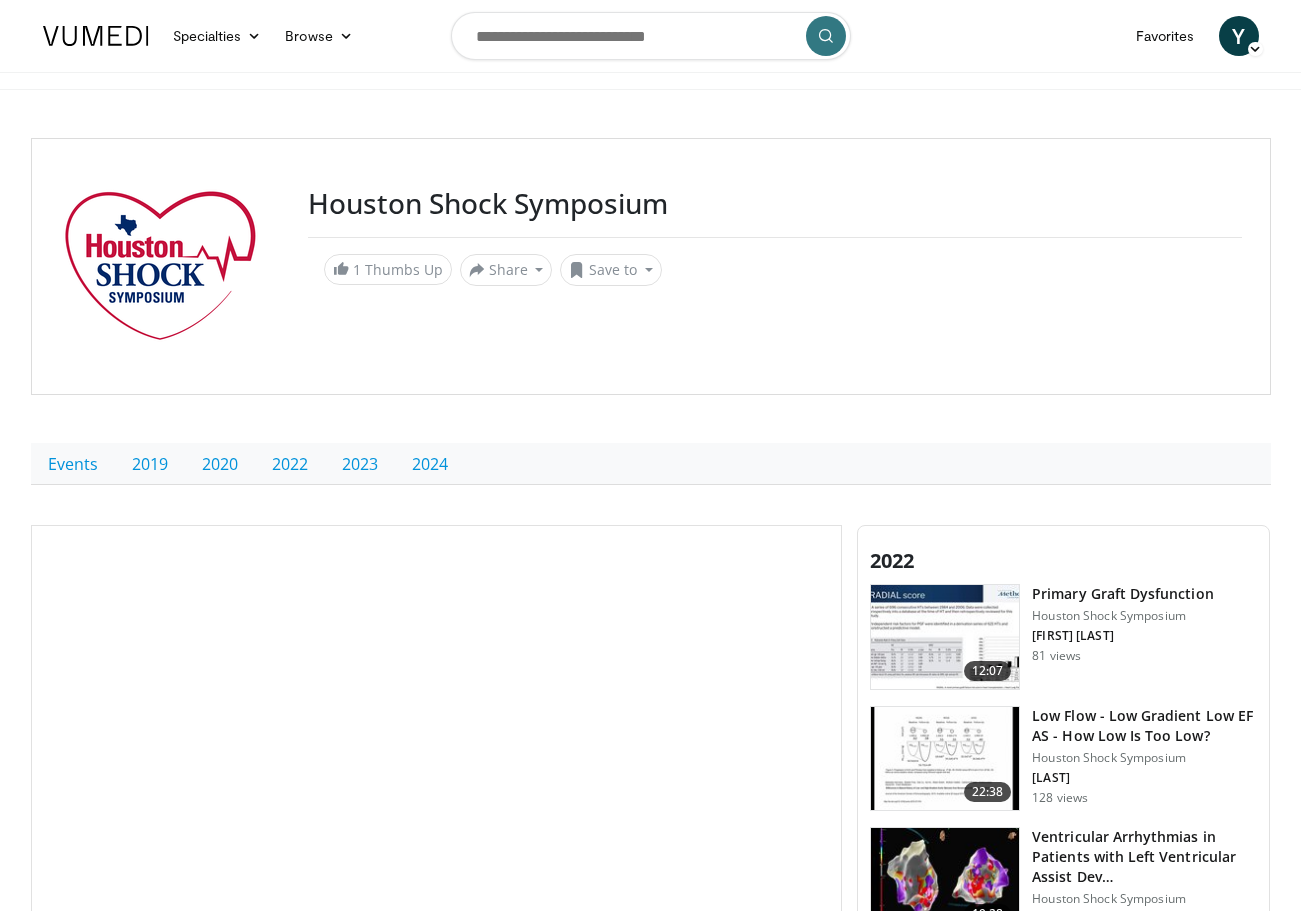 scroll, scrollTop: 0, scrollLeft: 0, axis: both 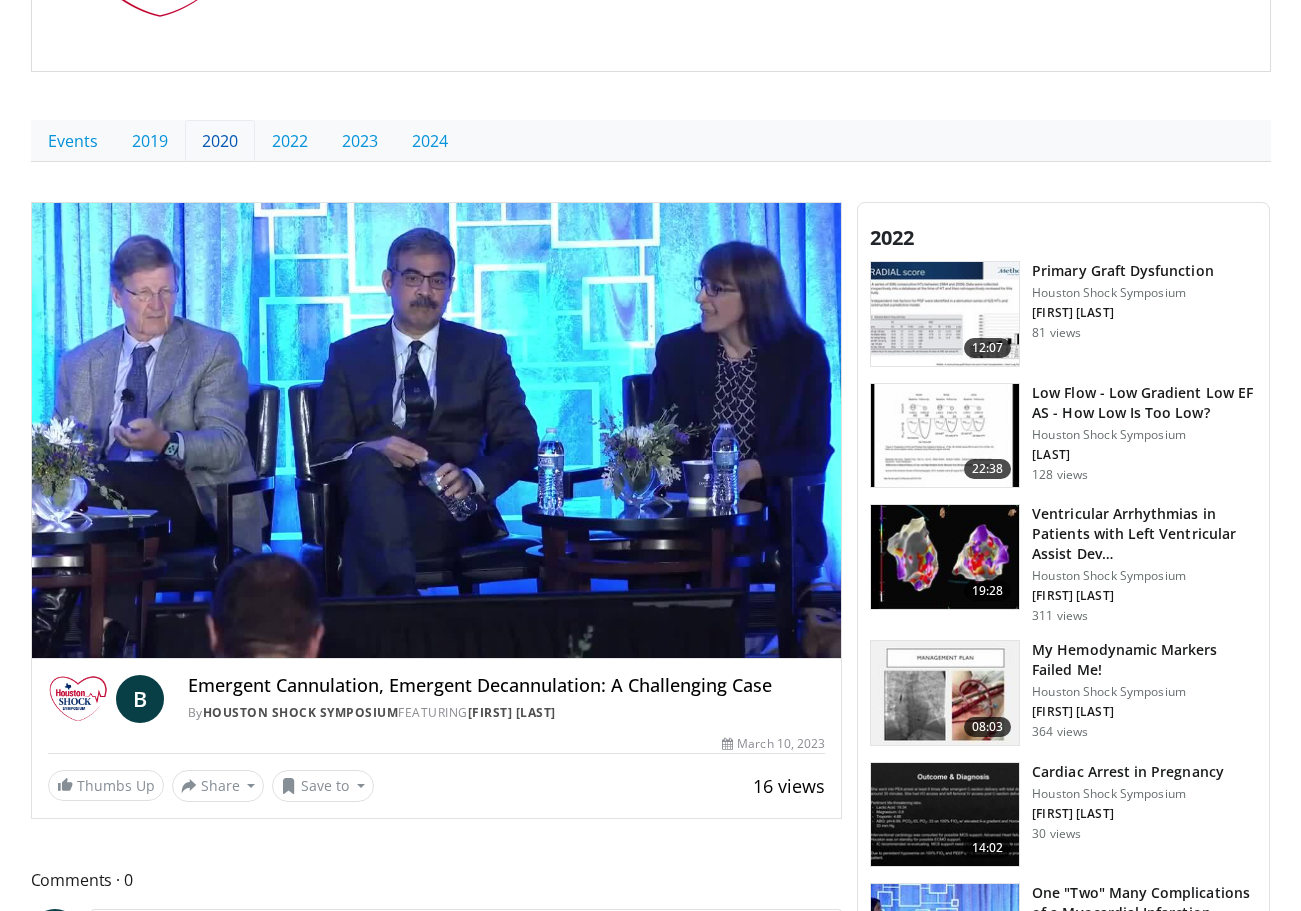 click on "2020" at bounding box center (220, 141) 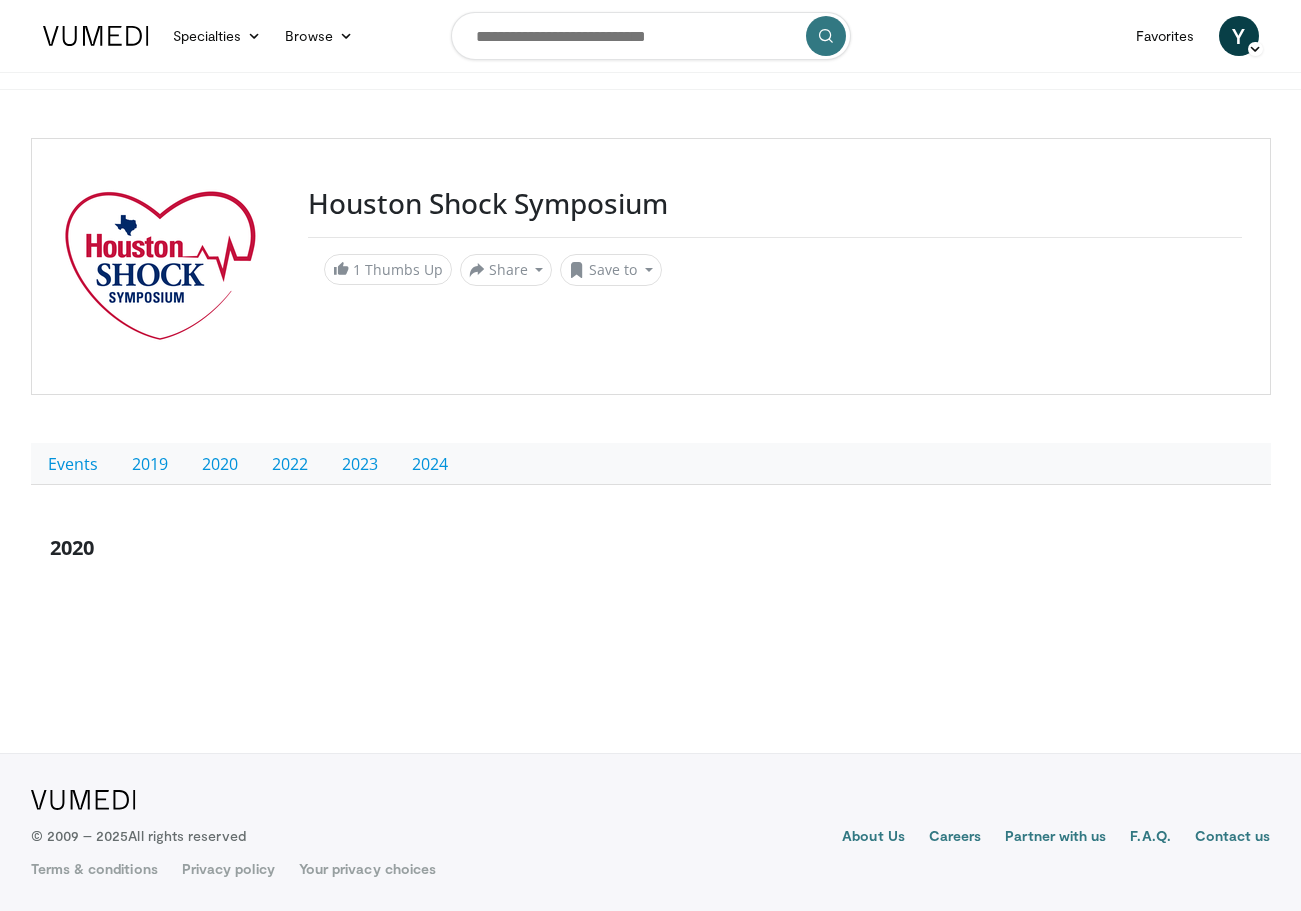 scroll, scrollTop: 0, scrollLeft: 0, axis: both 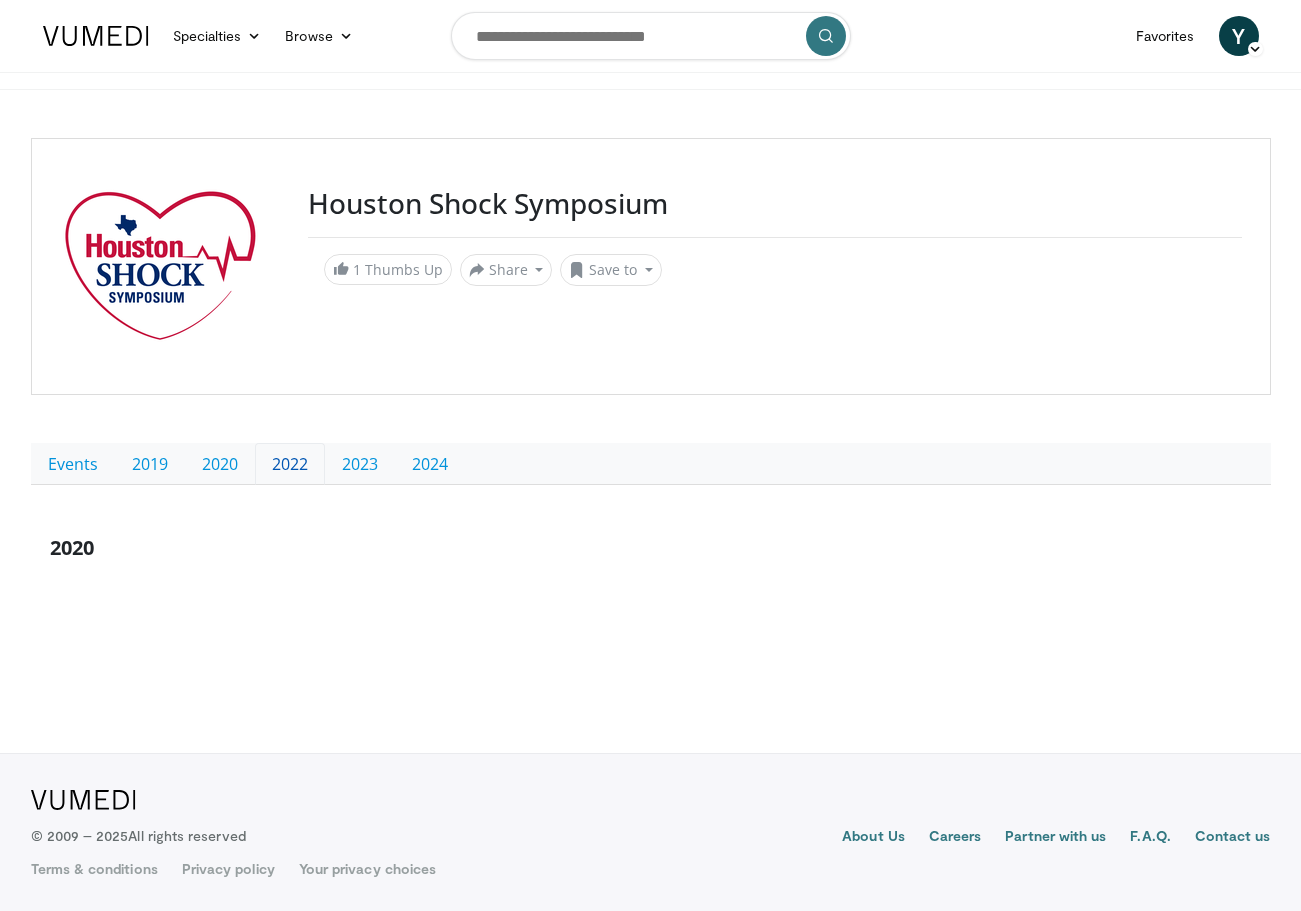 click on "2022" at bounding box center [290, 464] 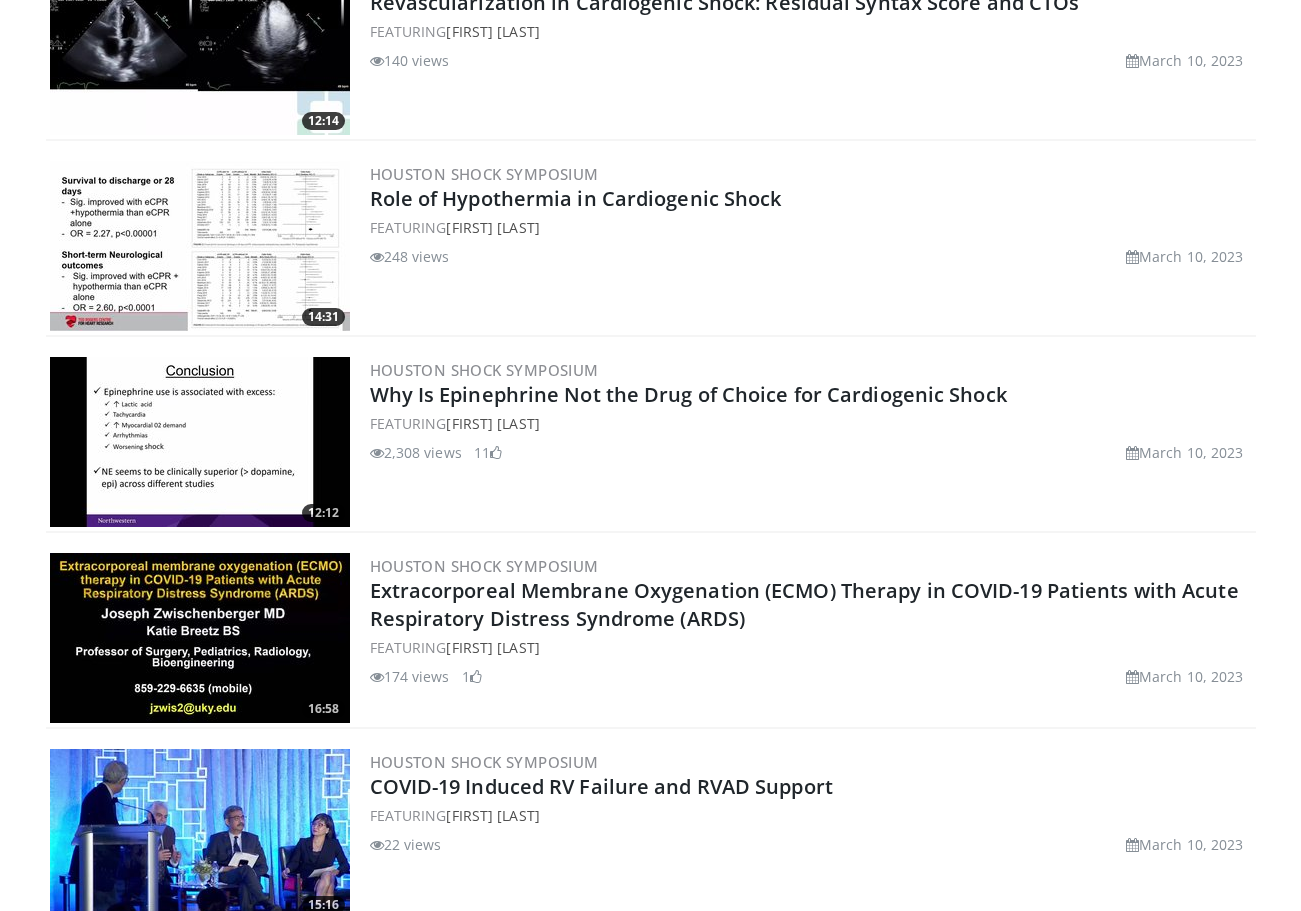 scroll, scrollTop: 5883, scrollLeft: 0, axis: vertical 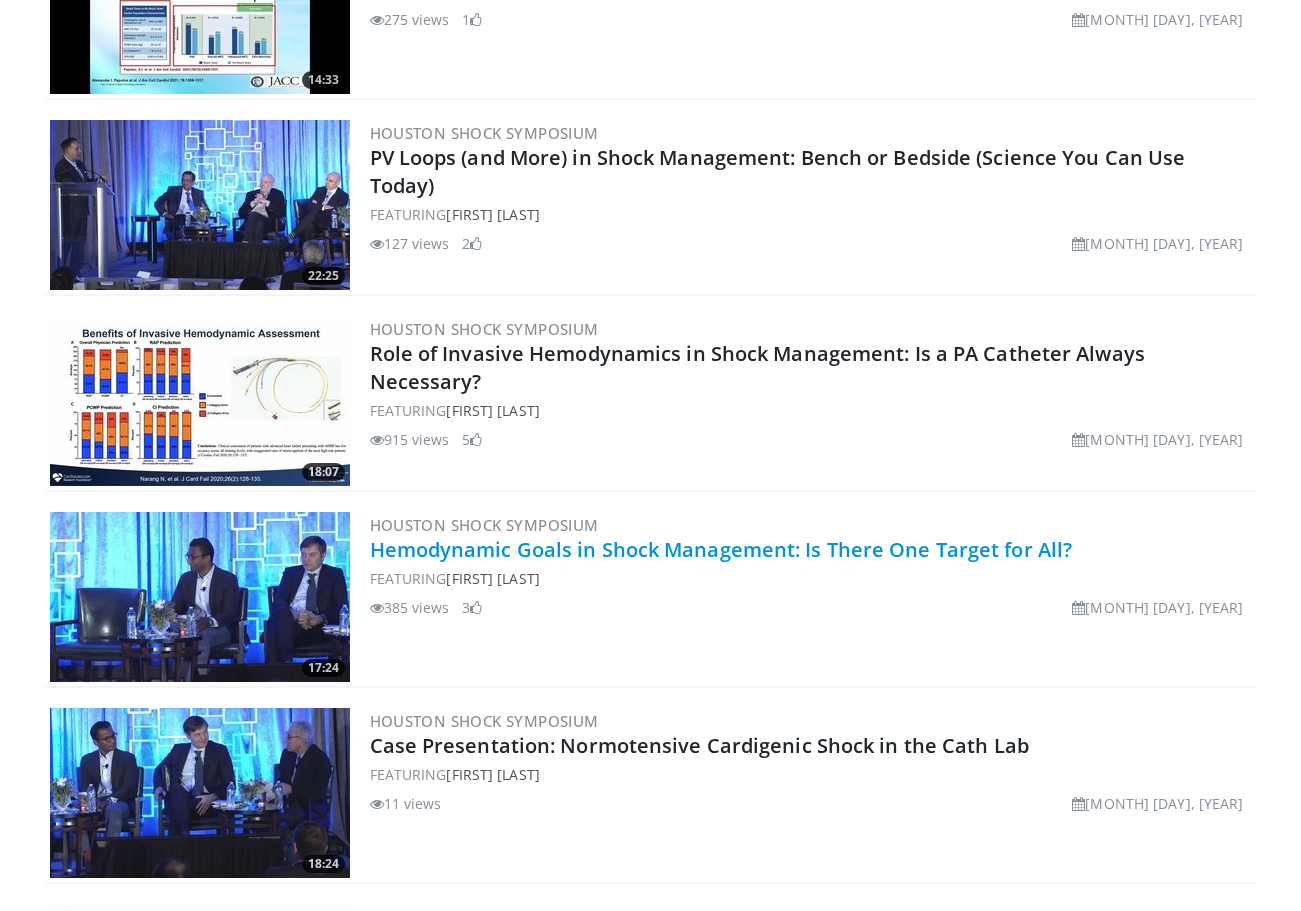 click on "Hemodynamic Goals in Shock Management: Is There One Target for All?" at bounding box center (721, 549) 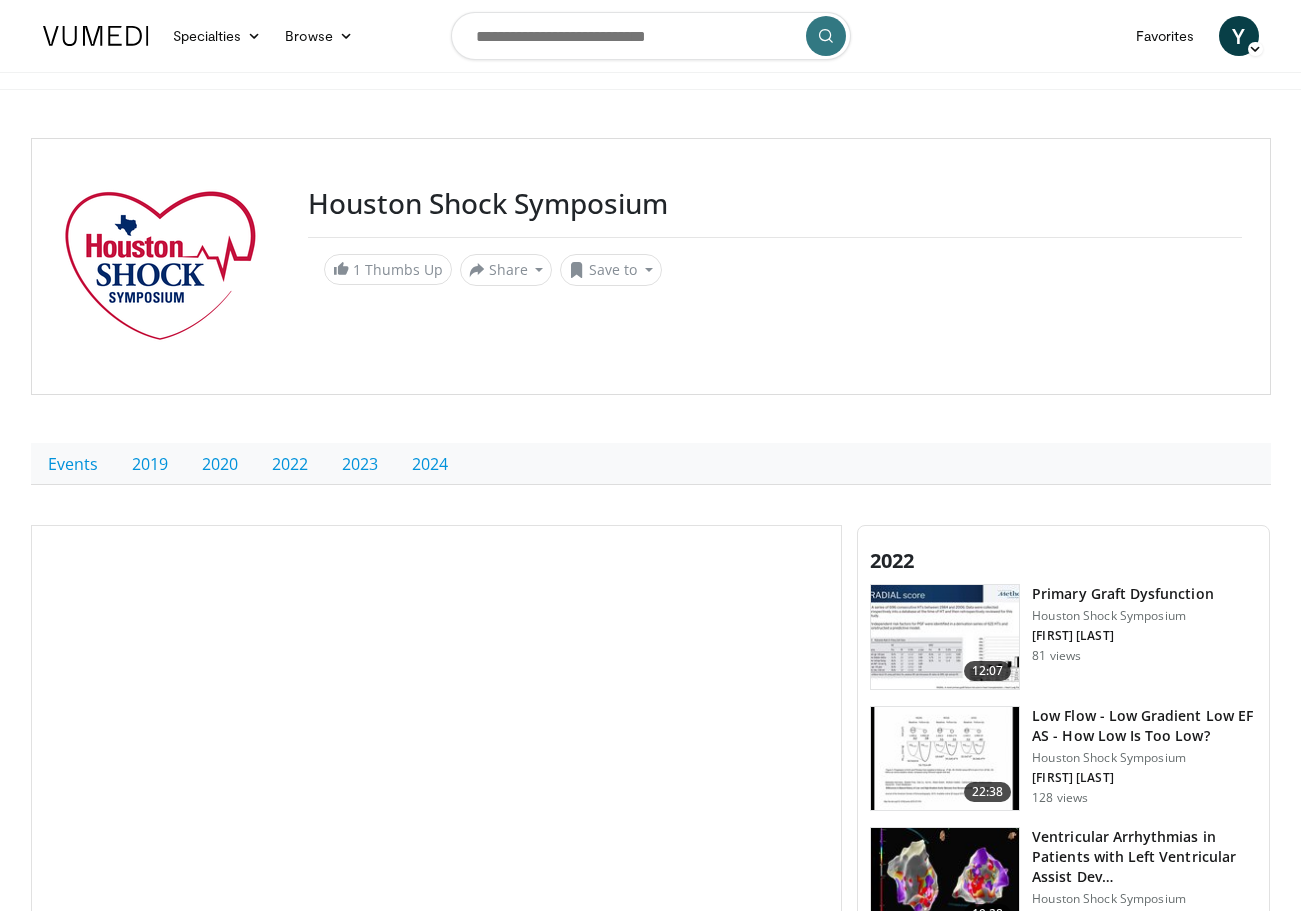 scroll, scrollTop: 0, scrollLeft: 0, axis: both 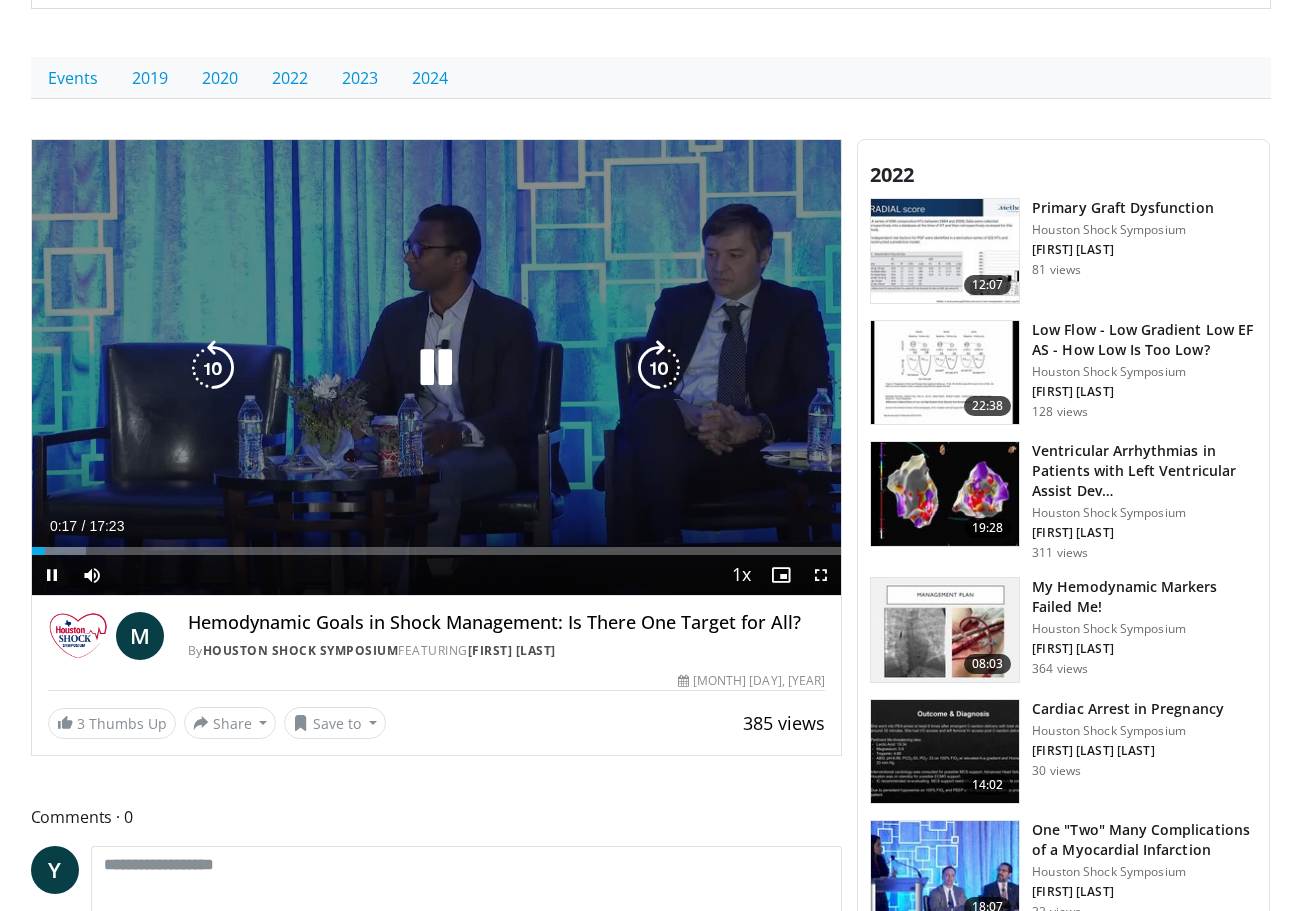 click at bounding box center (436, 368) 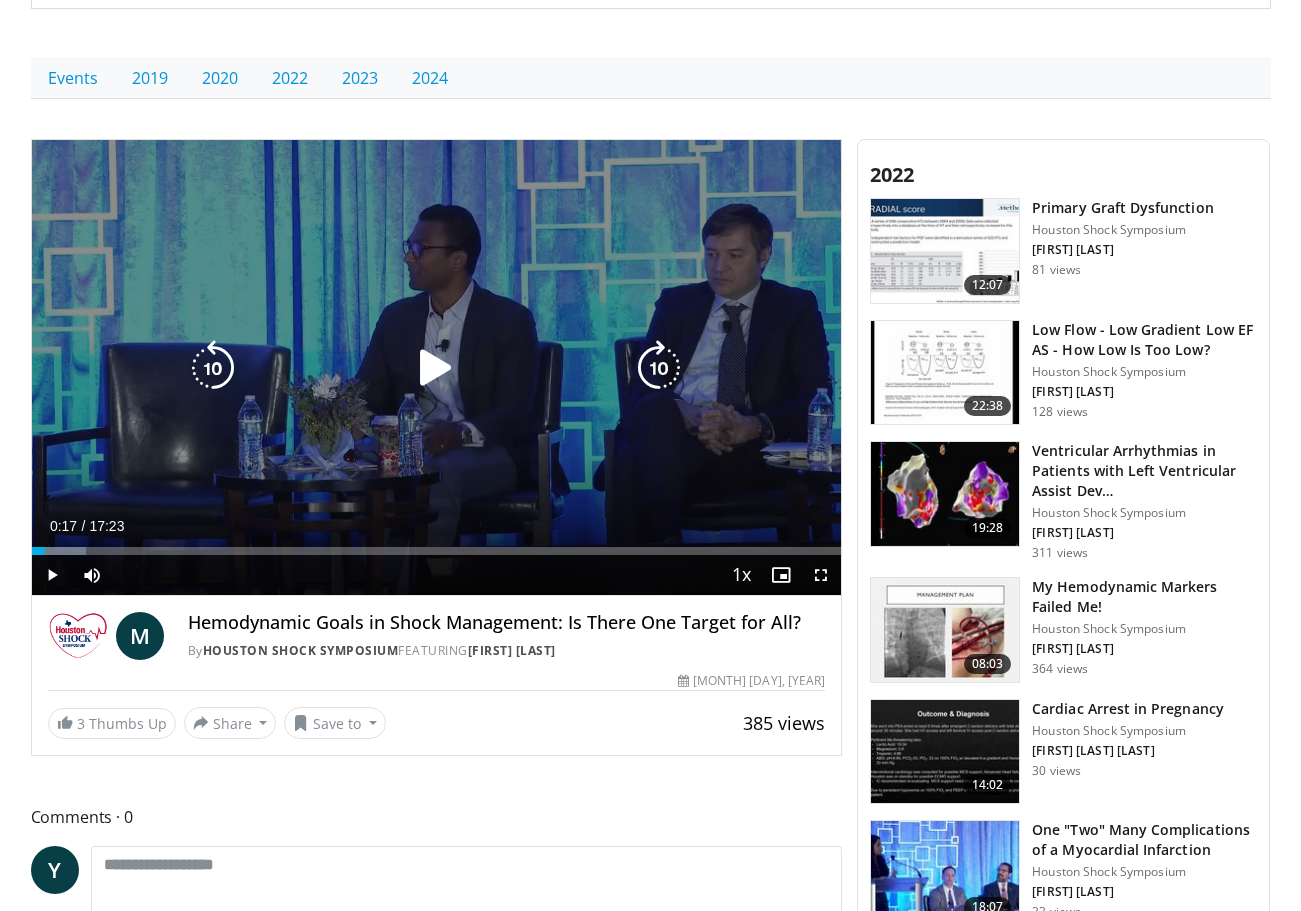 click at bounding box center (436, 368) 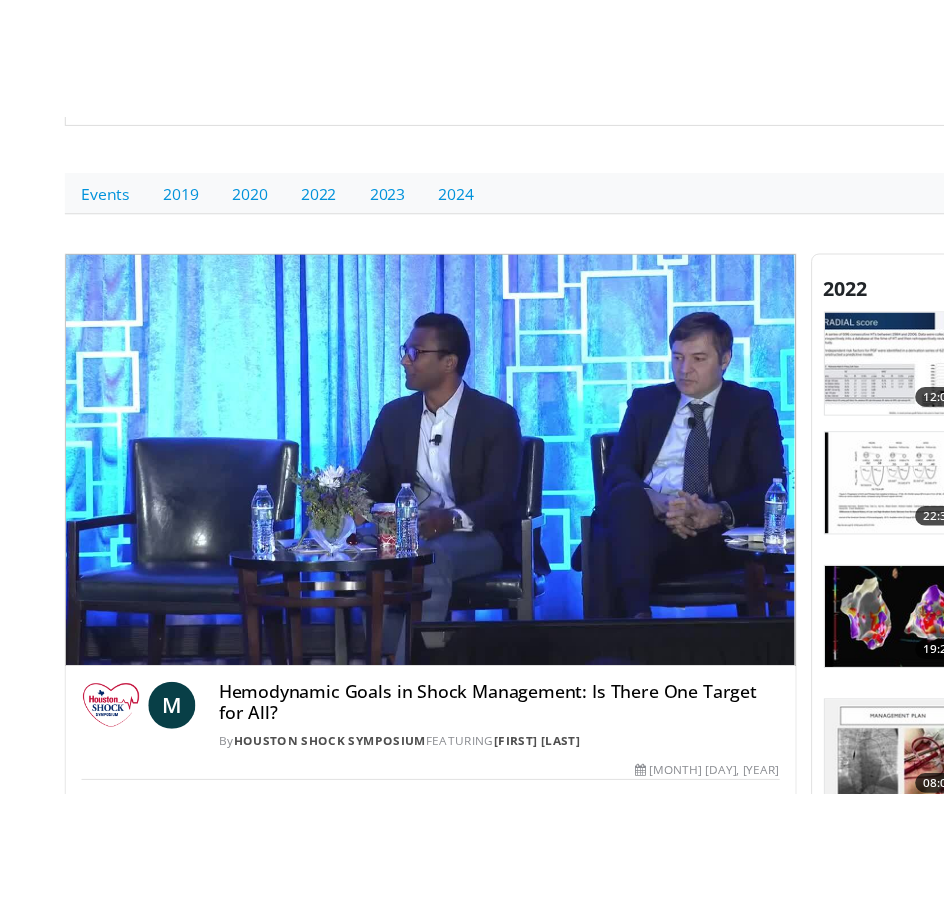 scroll, scrollTop: 116, scrollLeft: 0, axis: vertical 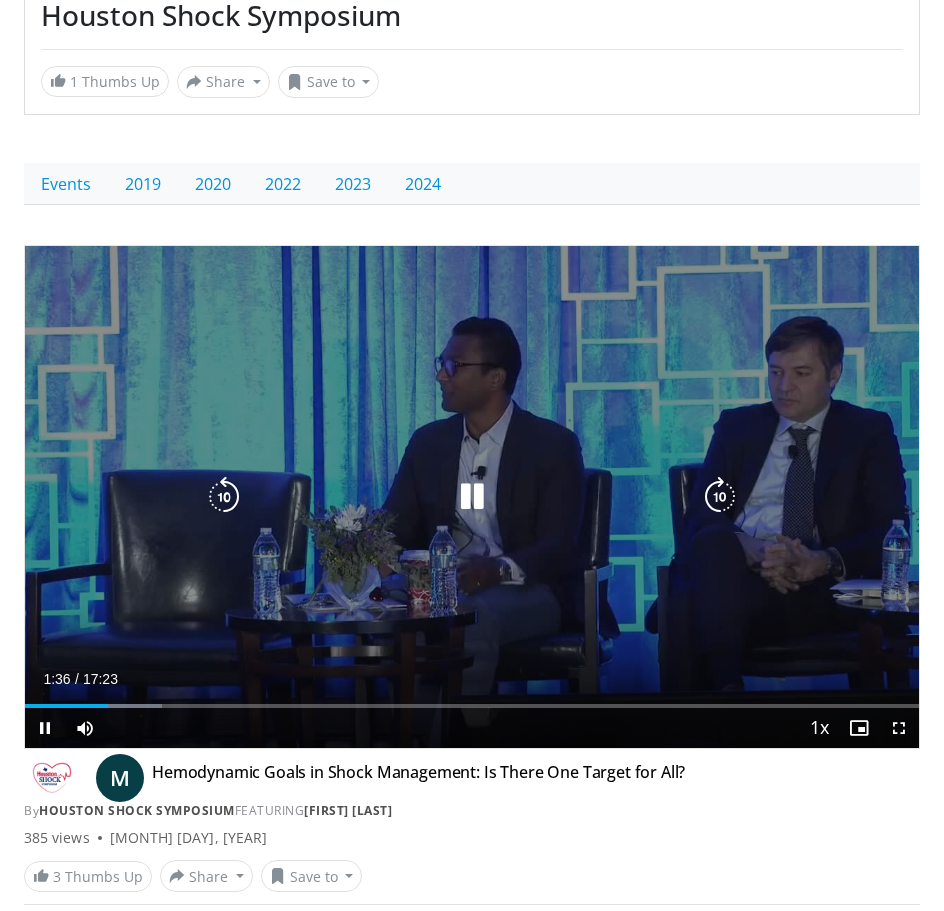 click at bounding box center (472, 497) 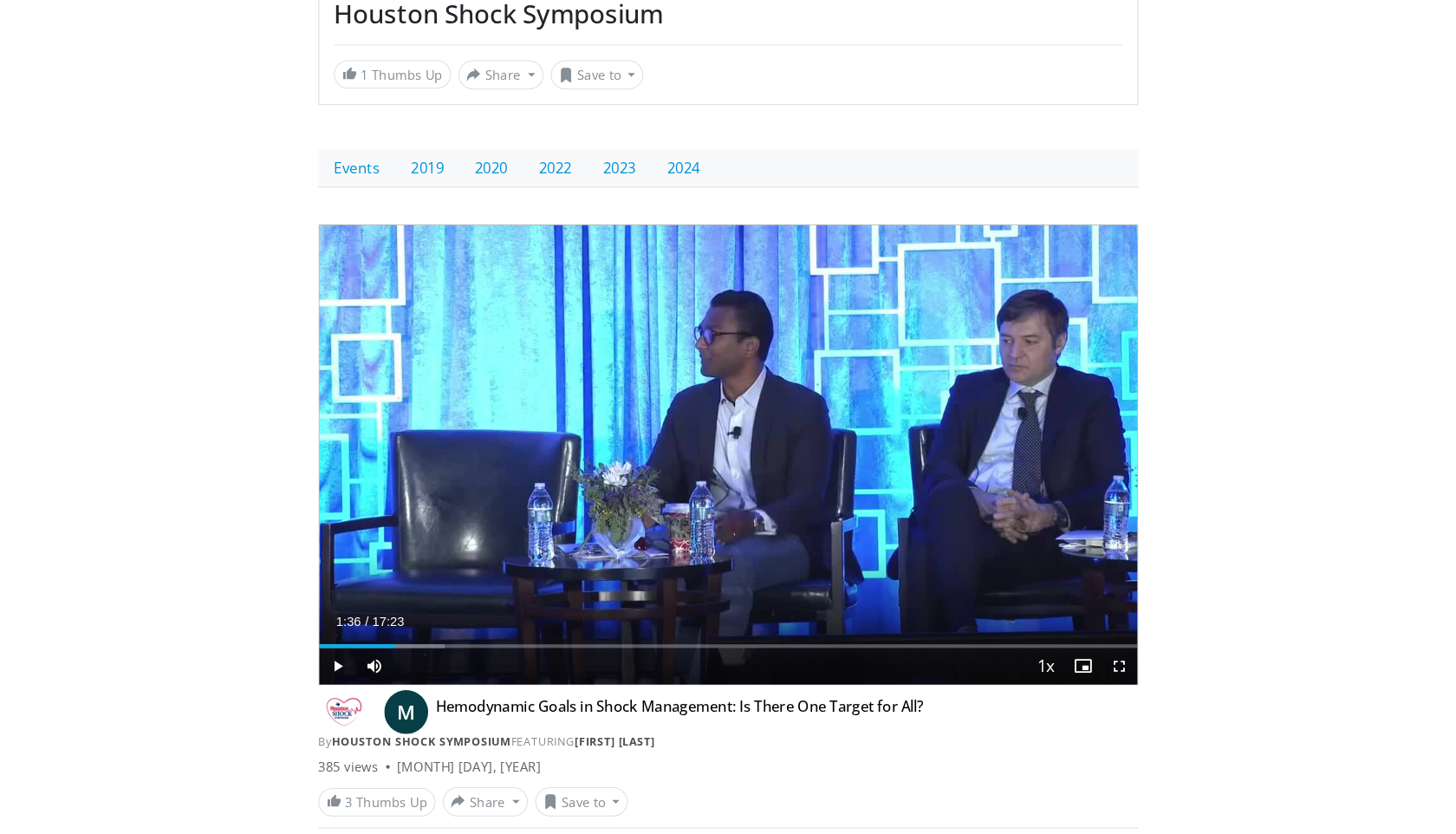 scroll, scrollTop: 260, scrollLeft: 0, axis: vertical 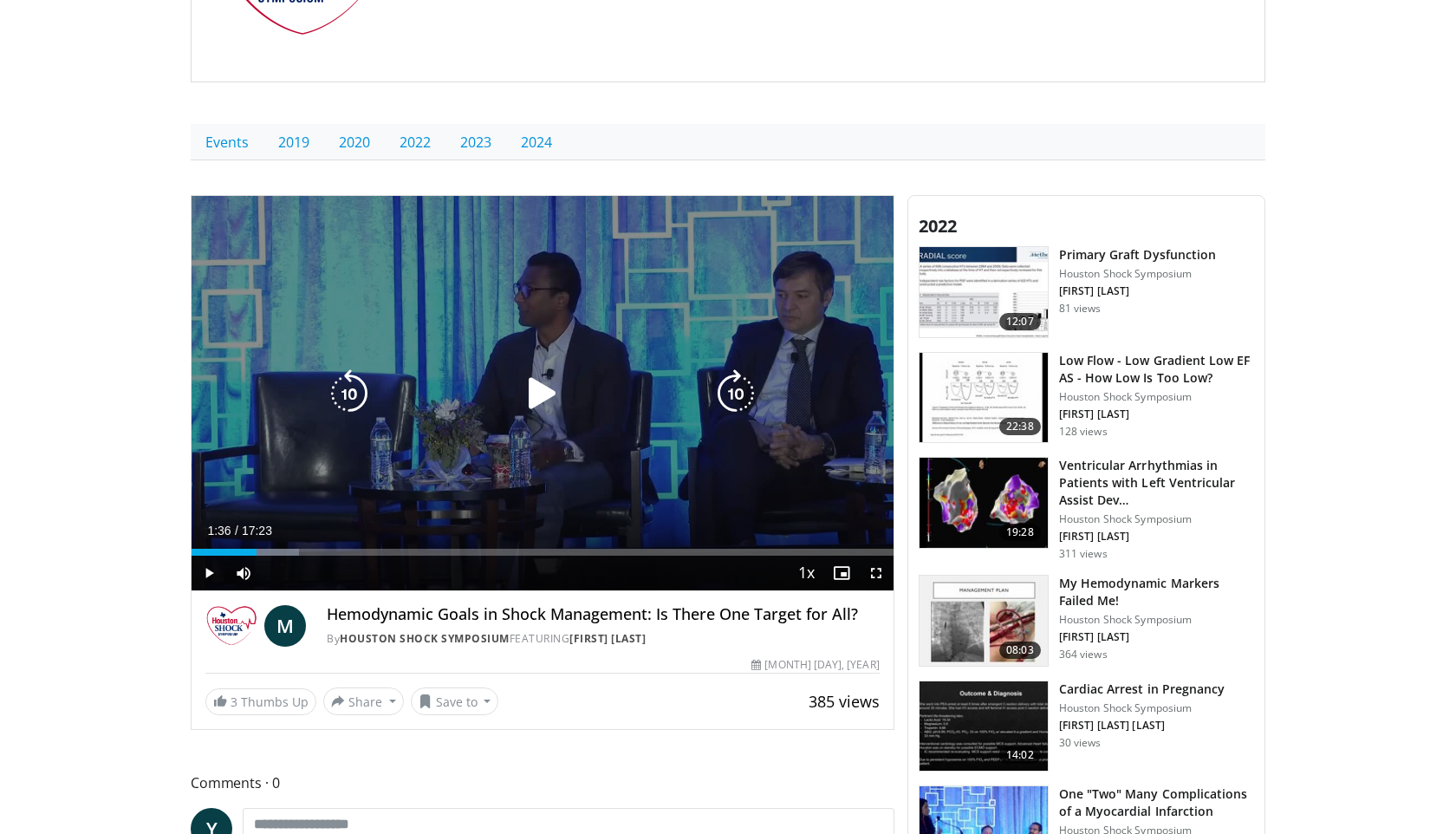 click at bounding box center [543, 394] 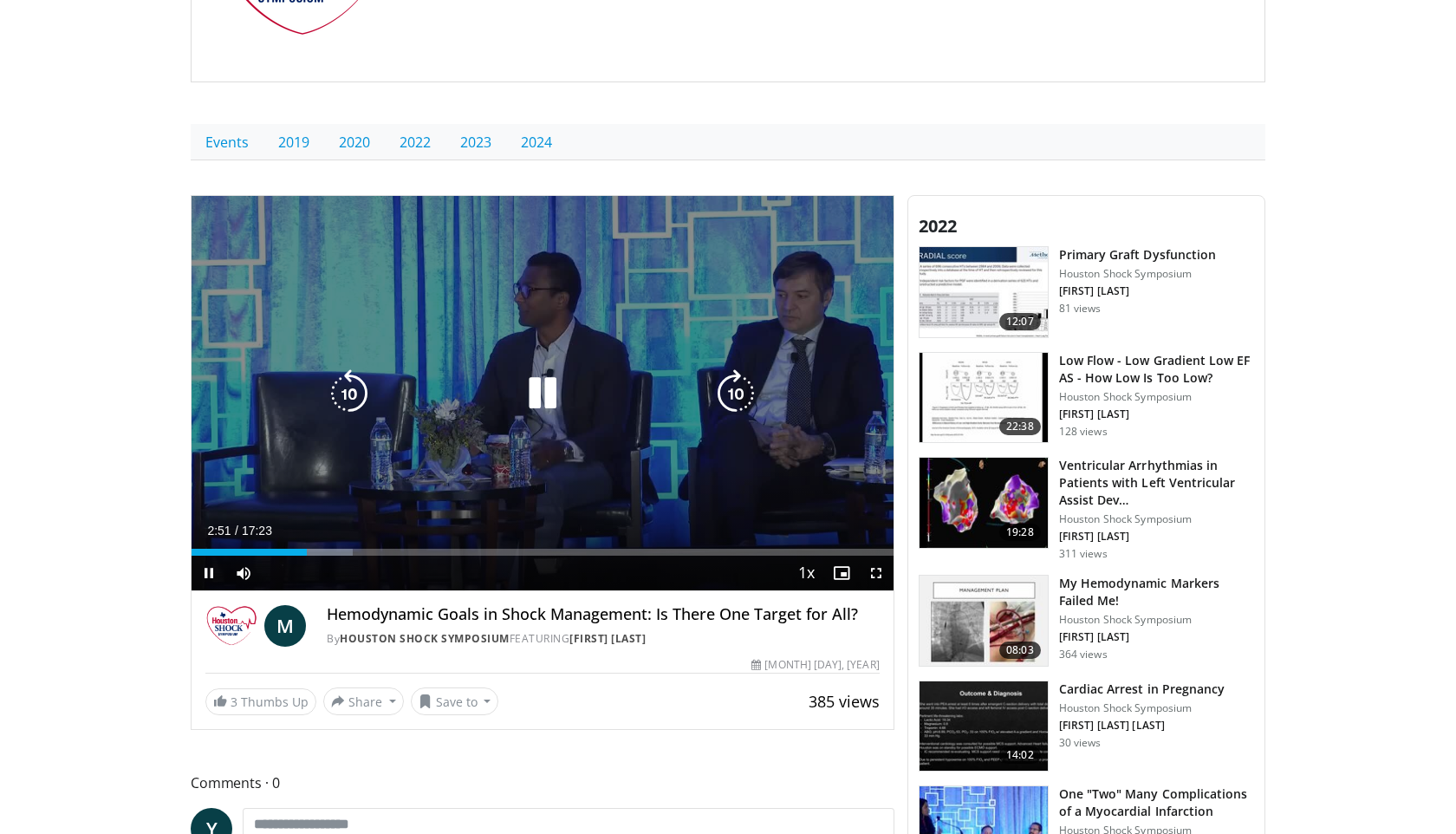 click at bounding box center (543, 394) 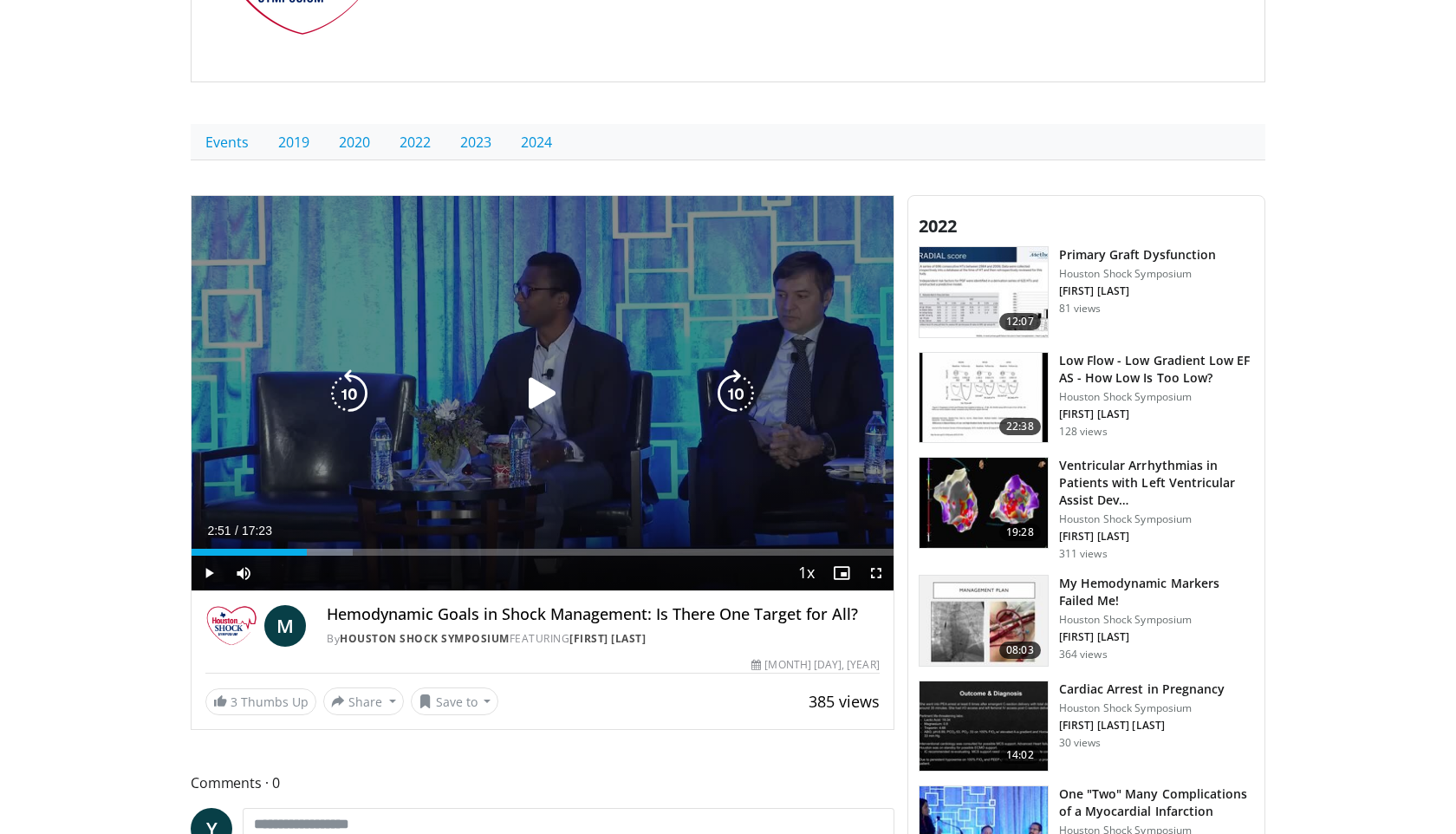 click at bounding box center [543, 394] 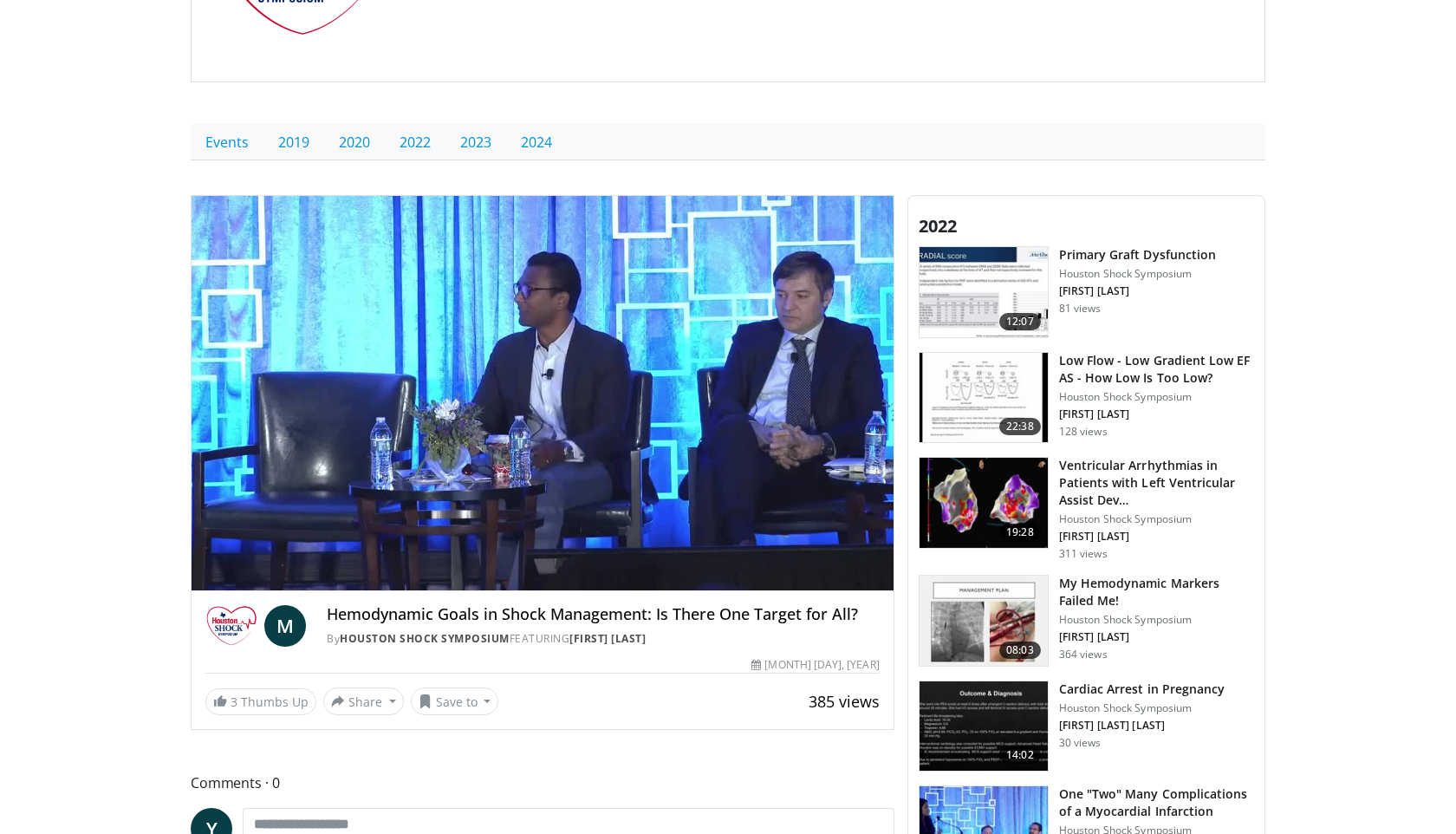 scroll, scrollTop: 492, scrollLeft: 0, axis: vertical 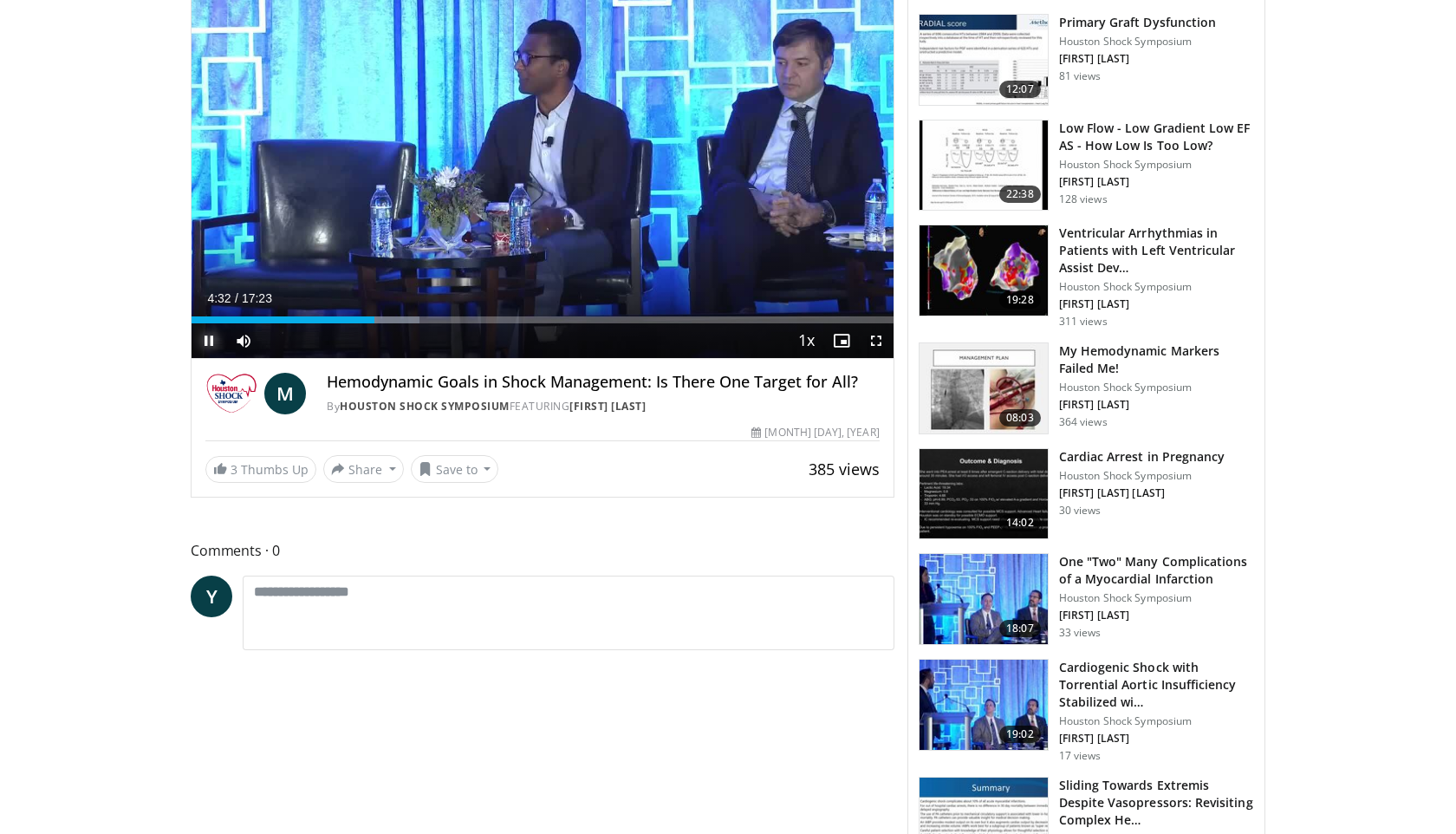 click at bounding box center (209, 341) 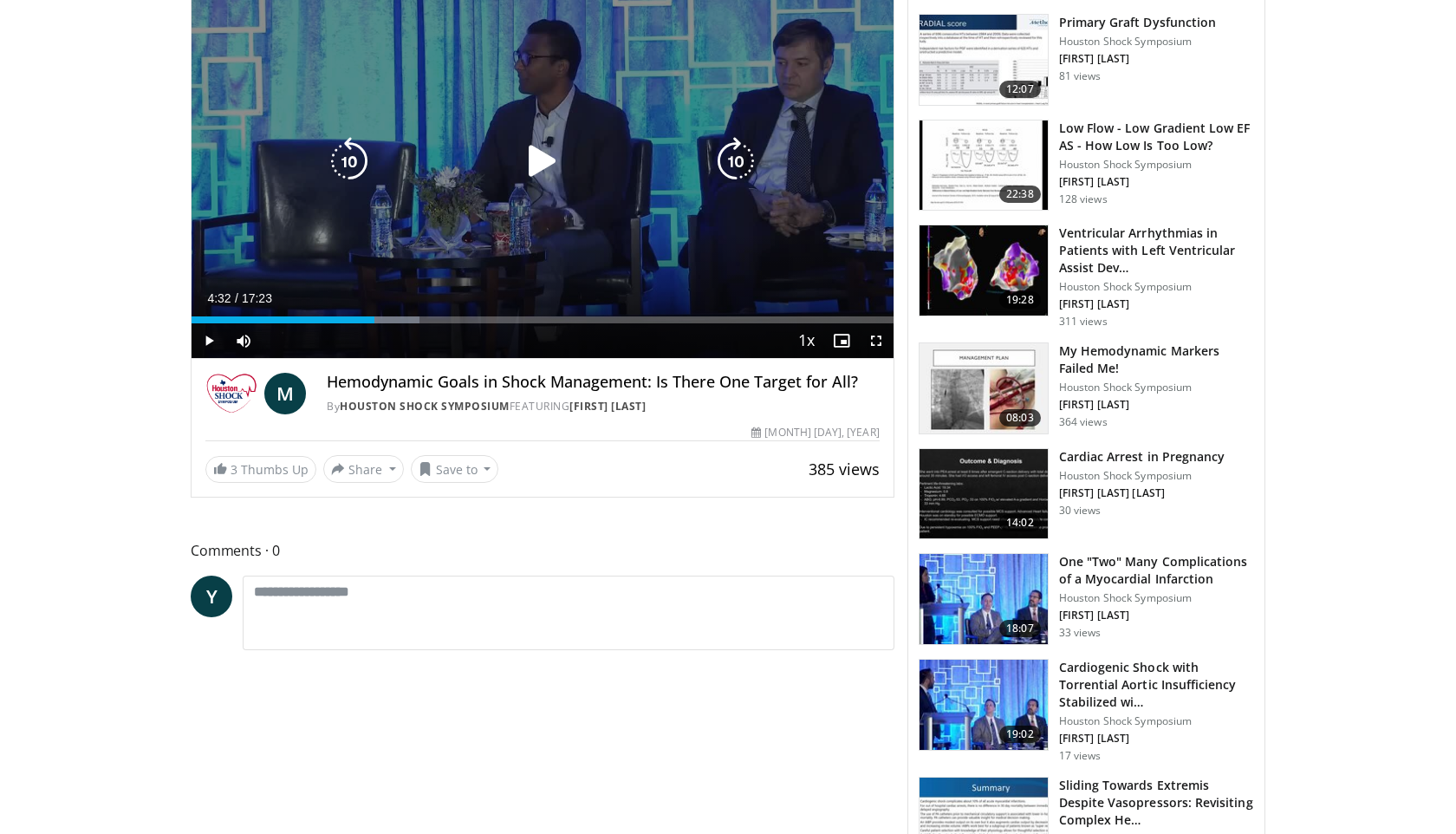 click at bounding box center (543, 161) 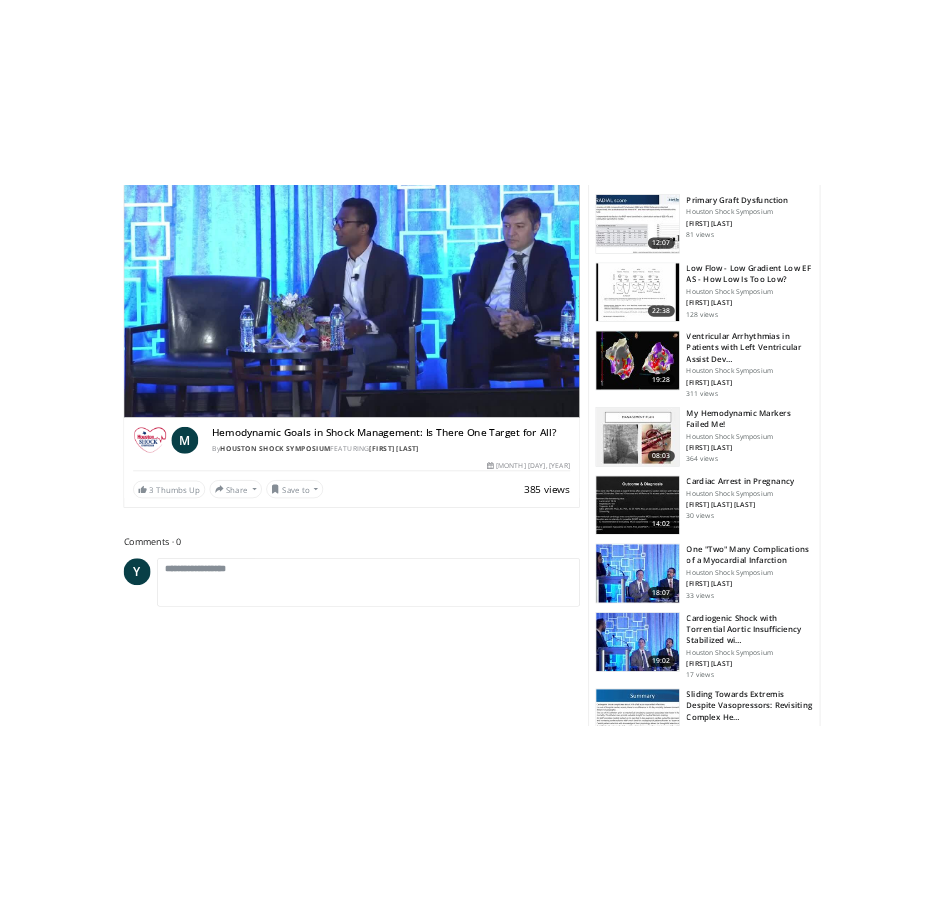 scroll, scrollTop: 298, scrollLeft: 0, axis: vertical 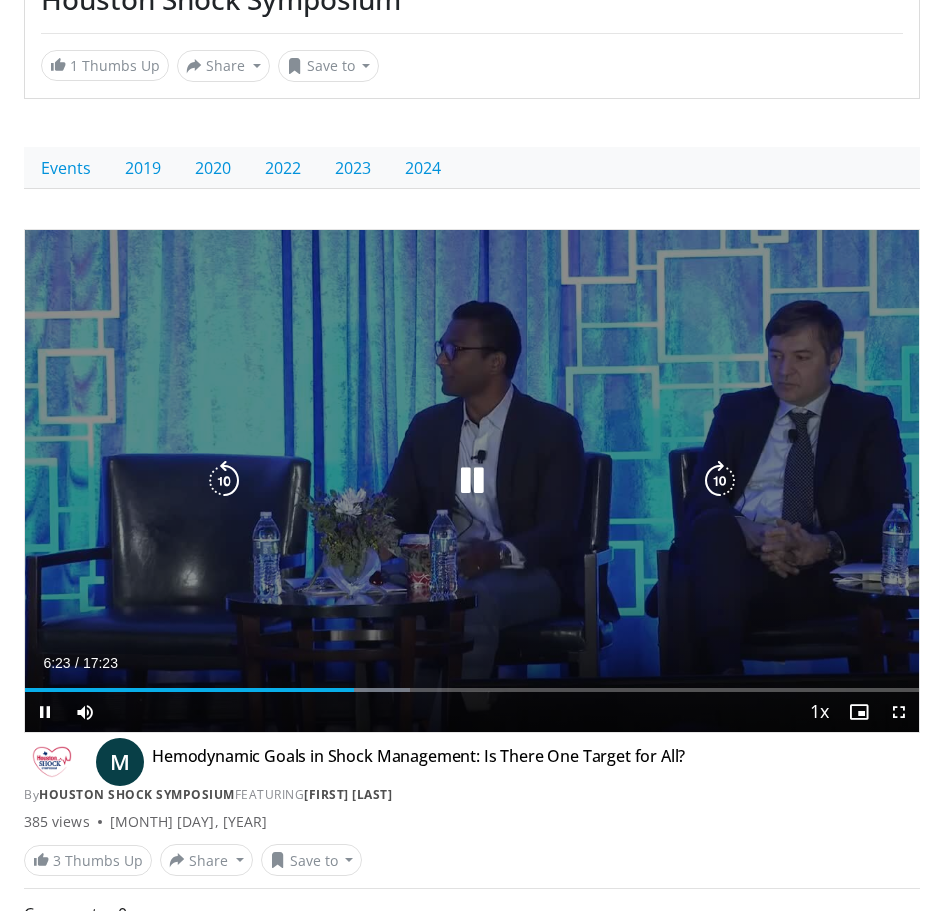 click at bounding box center (472, 481) 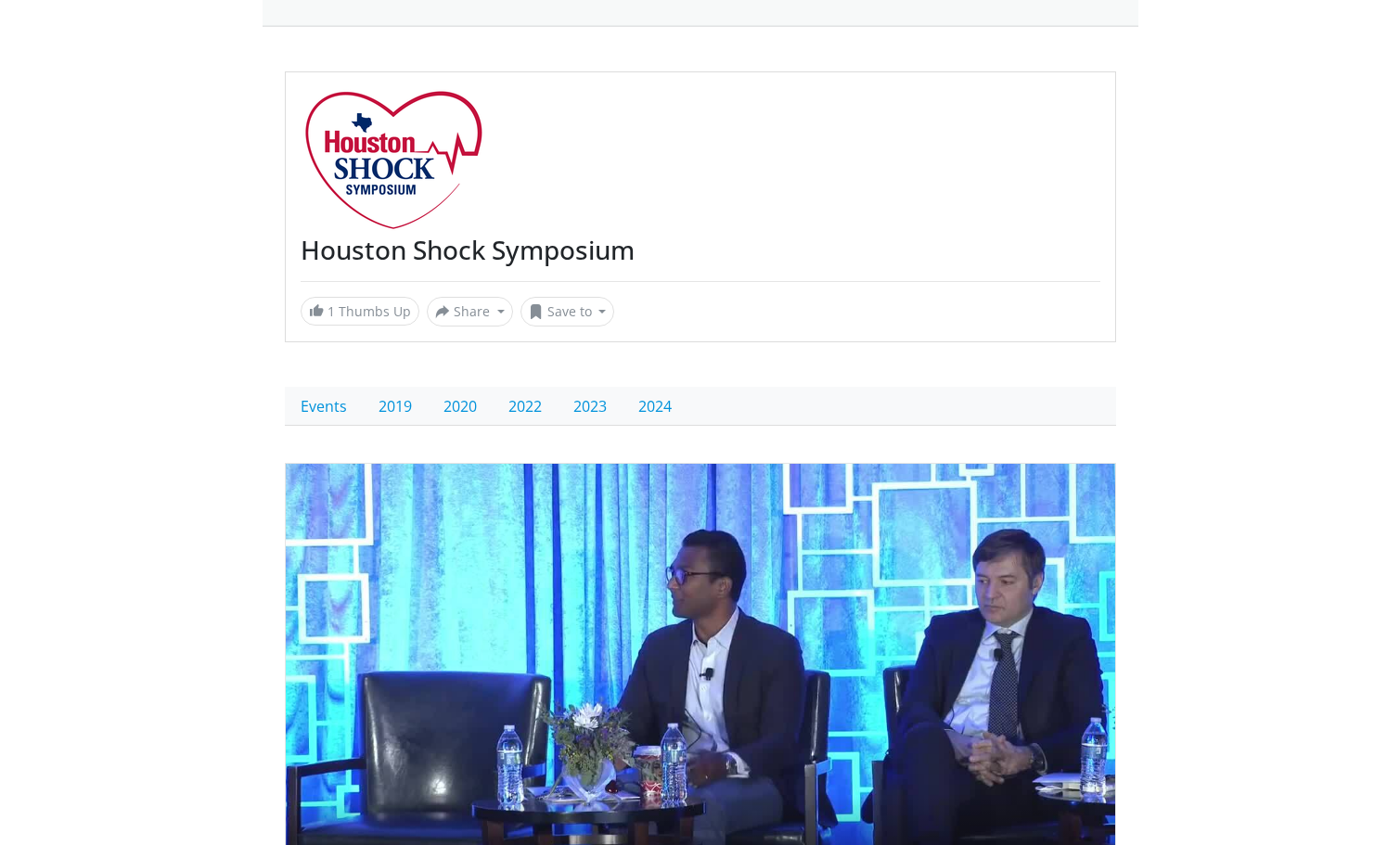 scroll, scrollTop: 293, scrollLeft: 0, axis: vertical 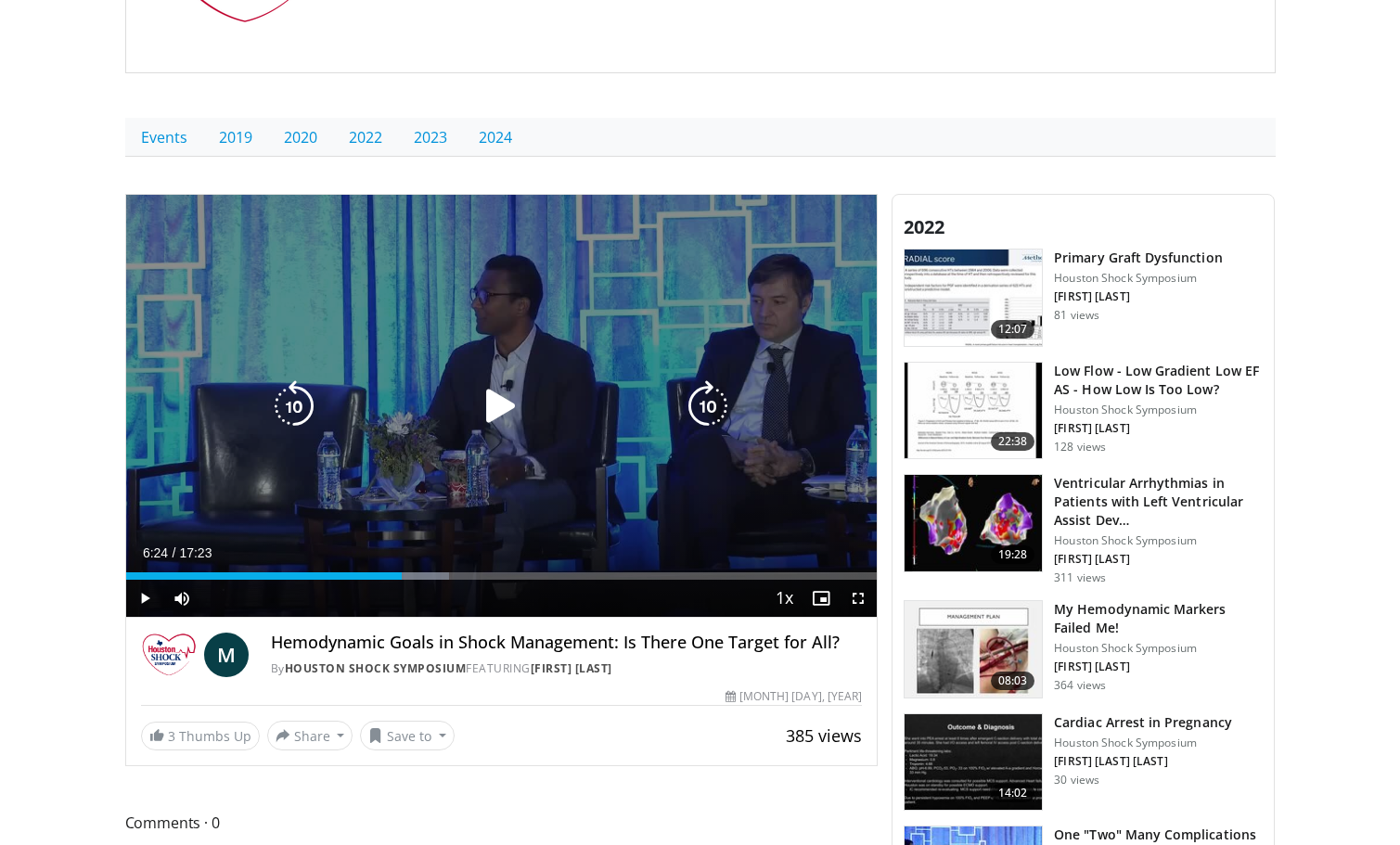 click at bounding box center (501, 406) 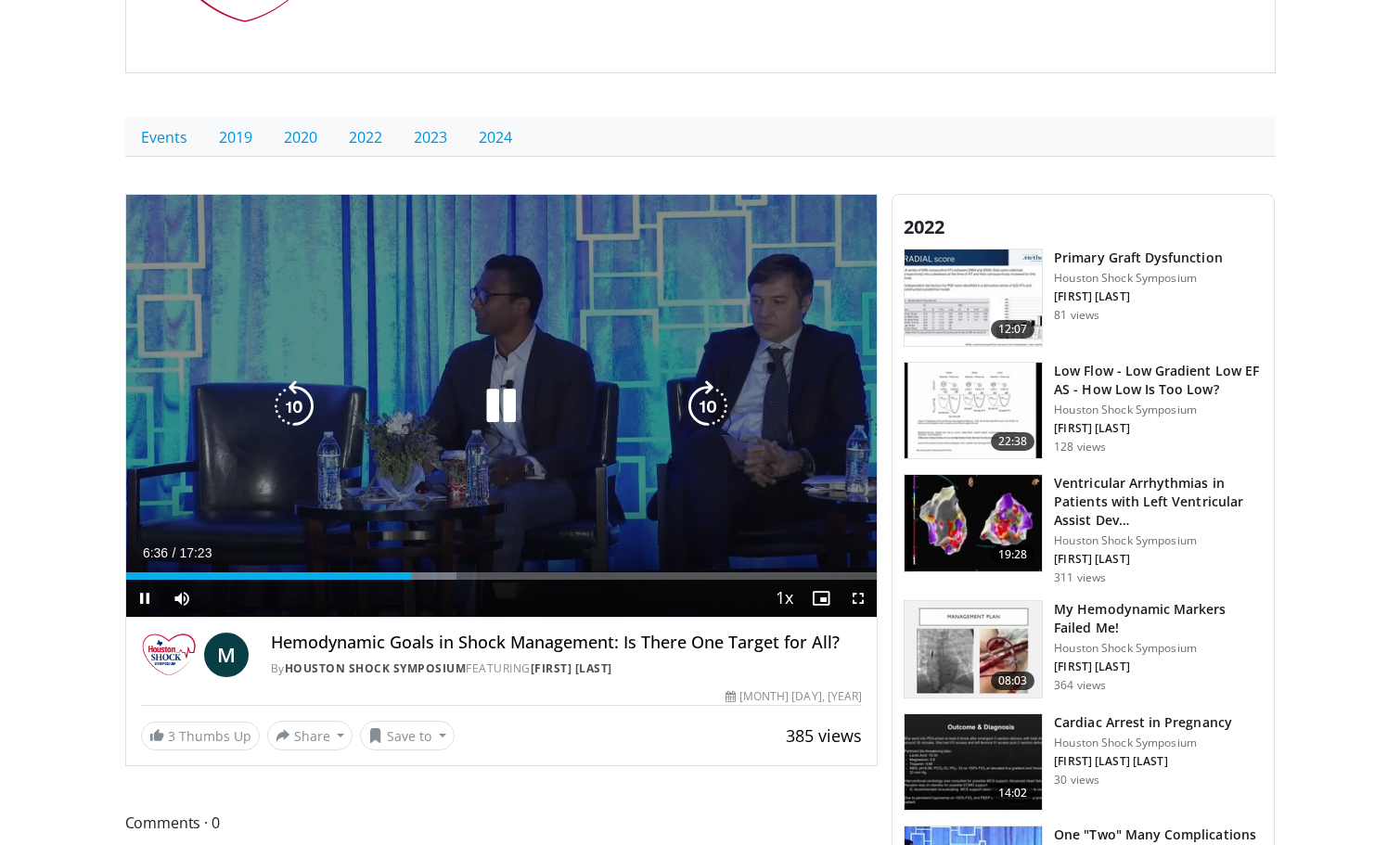 click at bounding box center (294, 406) 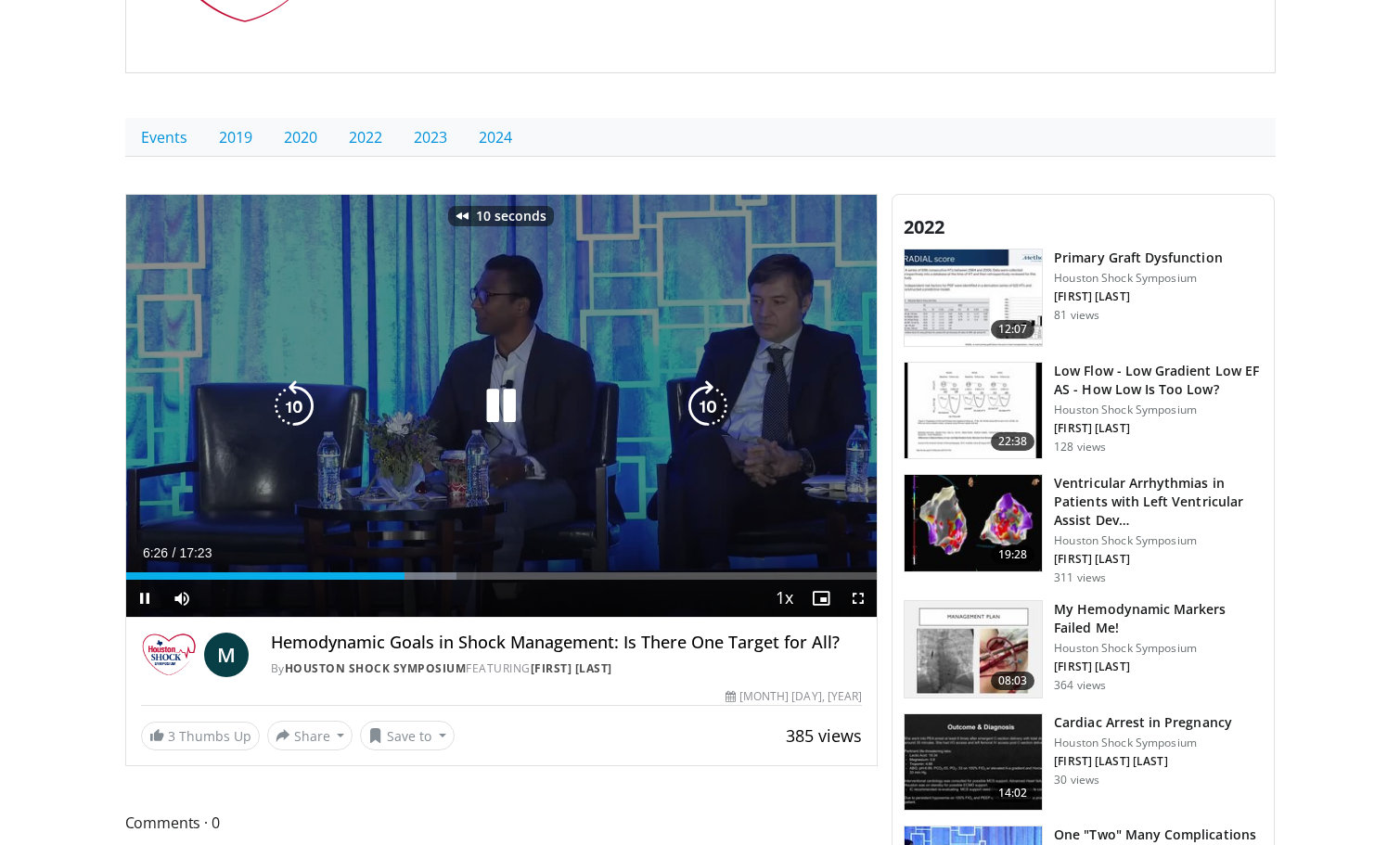 click at bounding box center [294, 406] 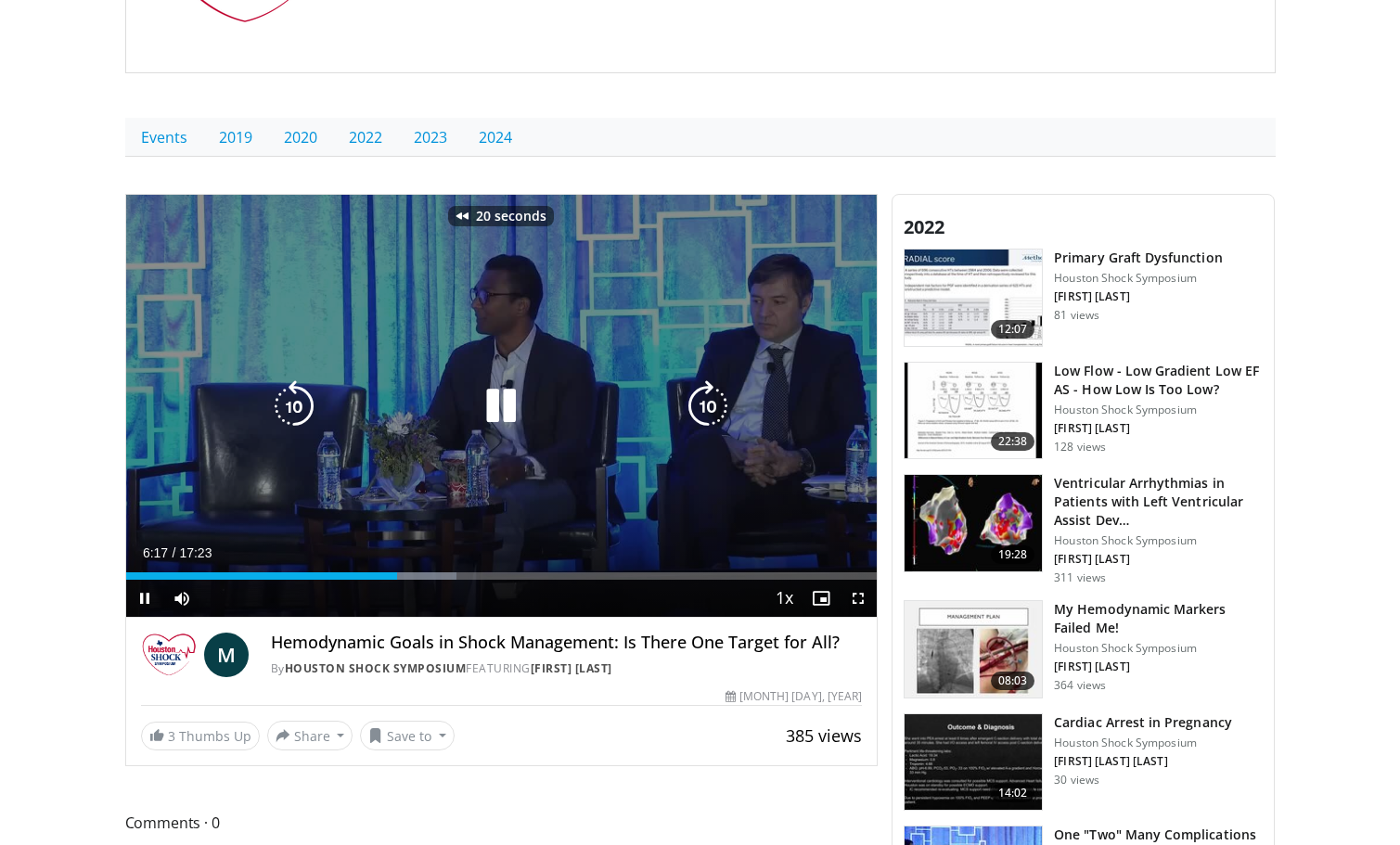click at bounding box center (294, 406) 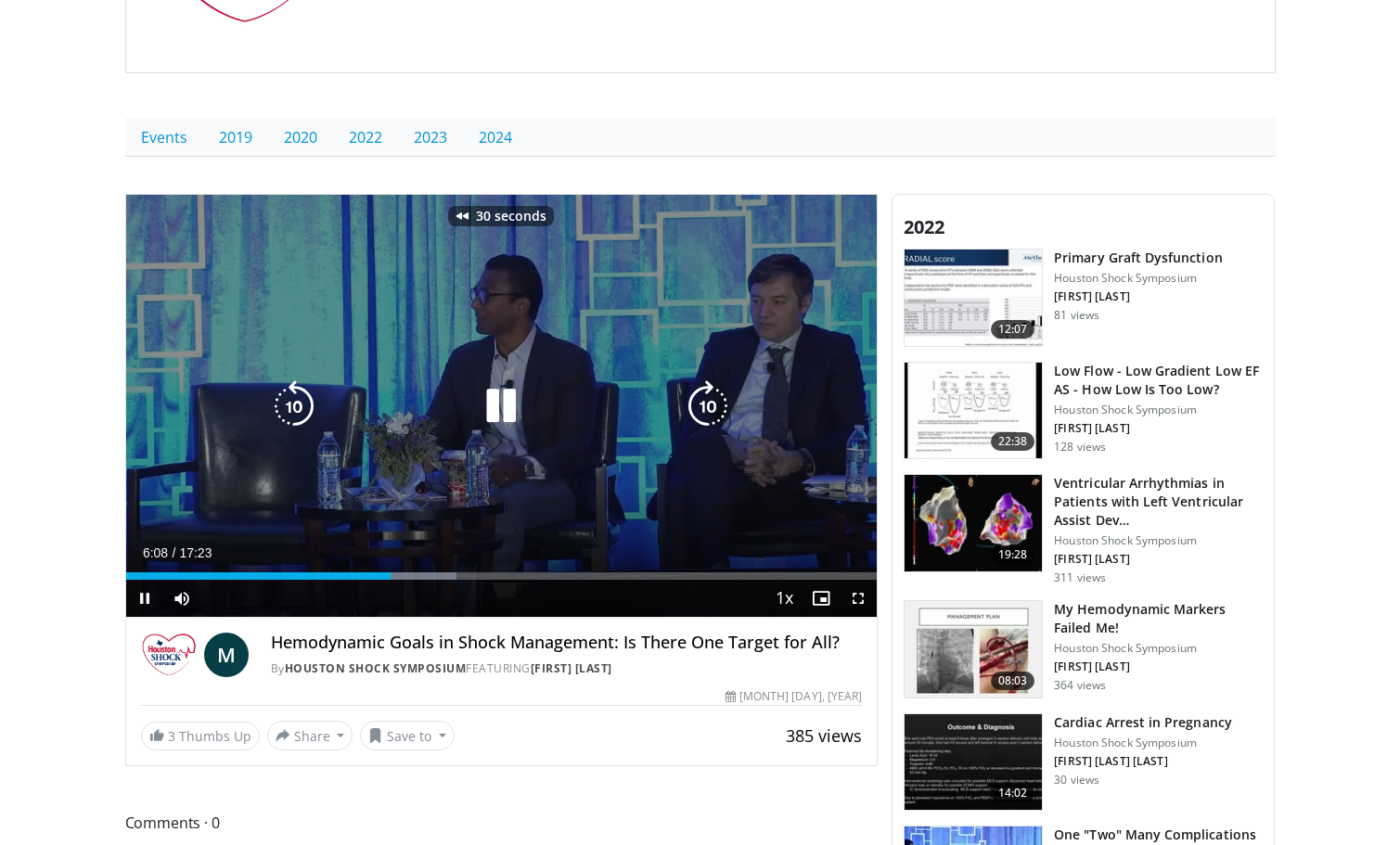 click at bounding box center [501, 406] 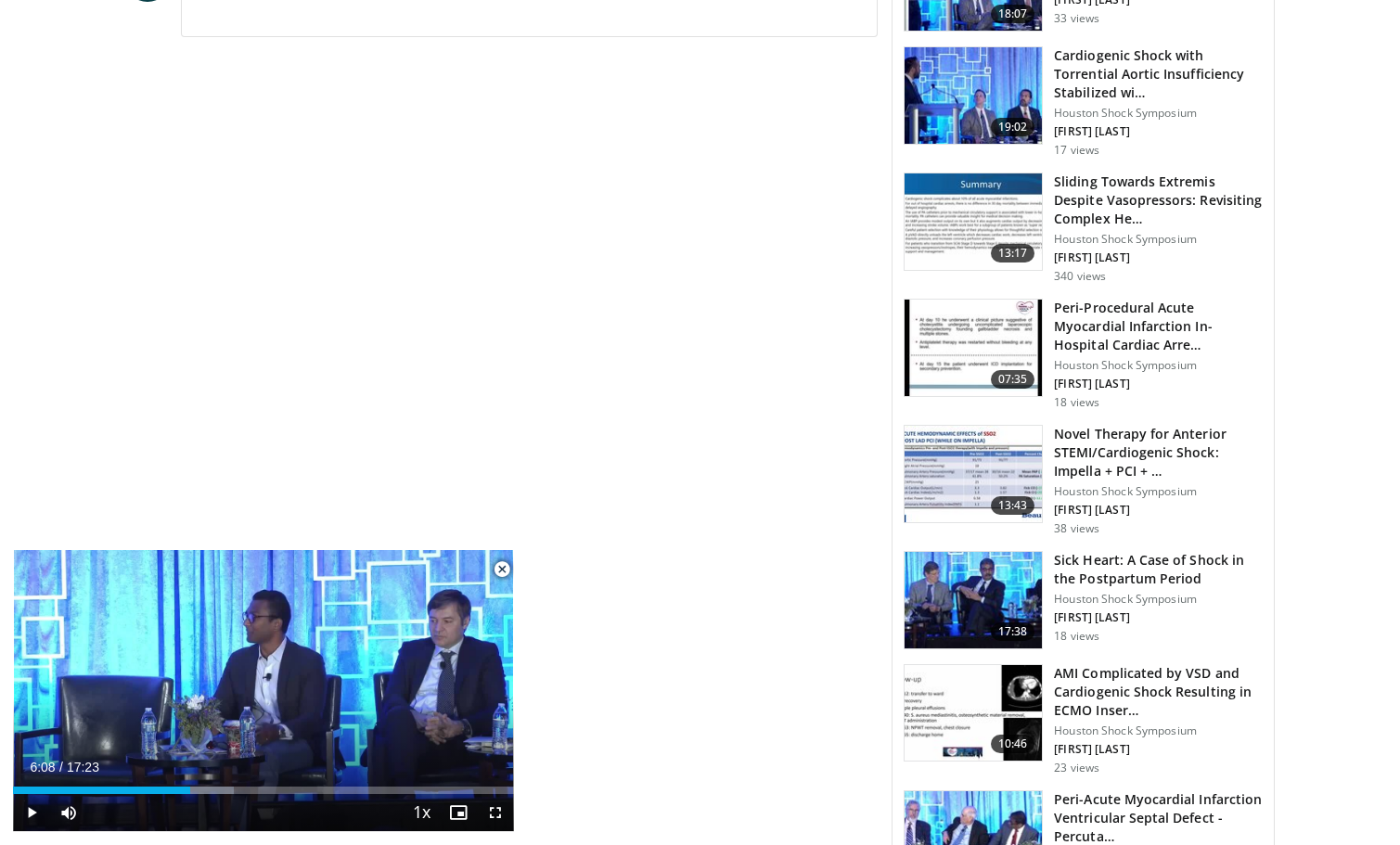 scroll, scrollTop: 1191, scrollLeft: 0, axis: vertical 